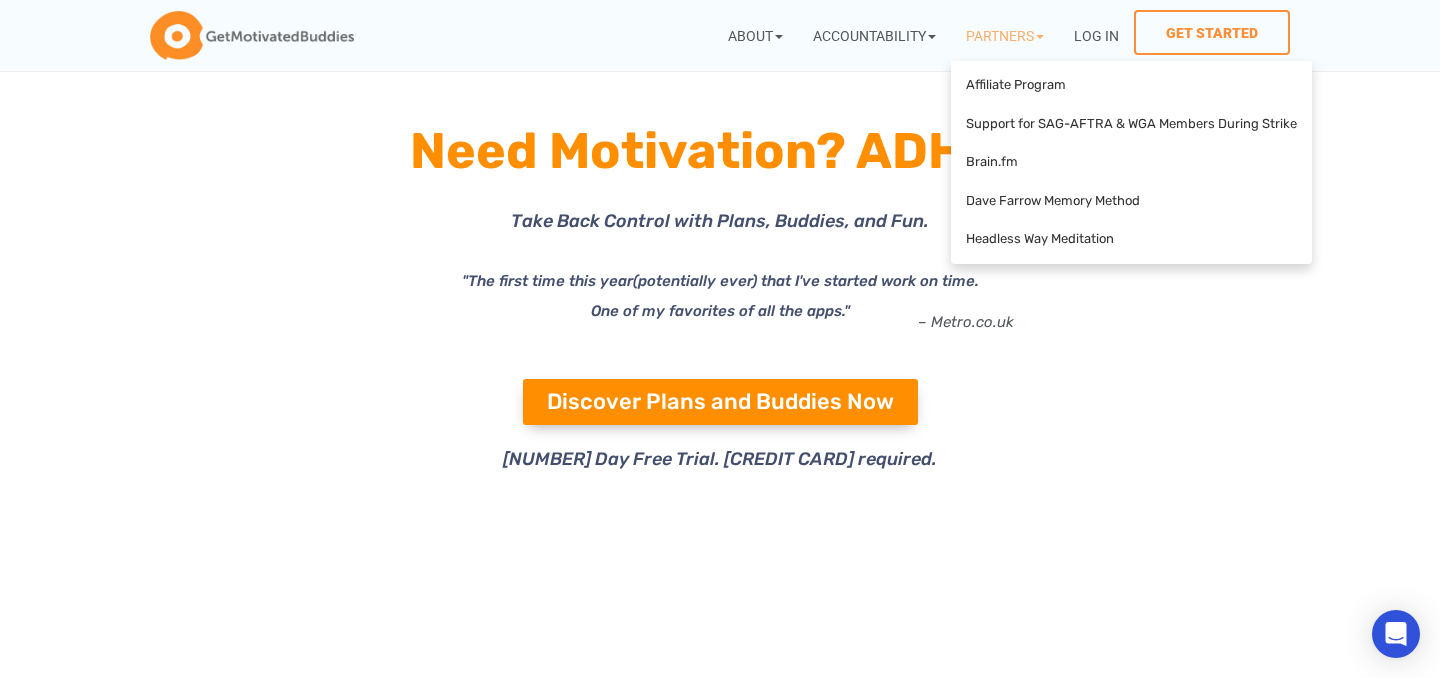 scroll, scrollTop: 0, scrollLeft: 0, axis: both 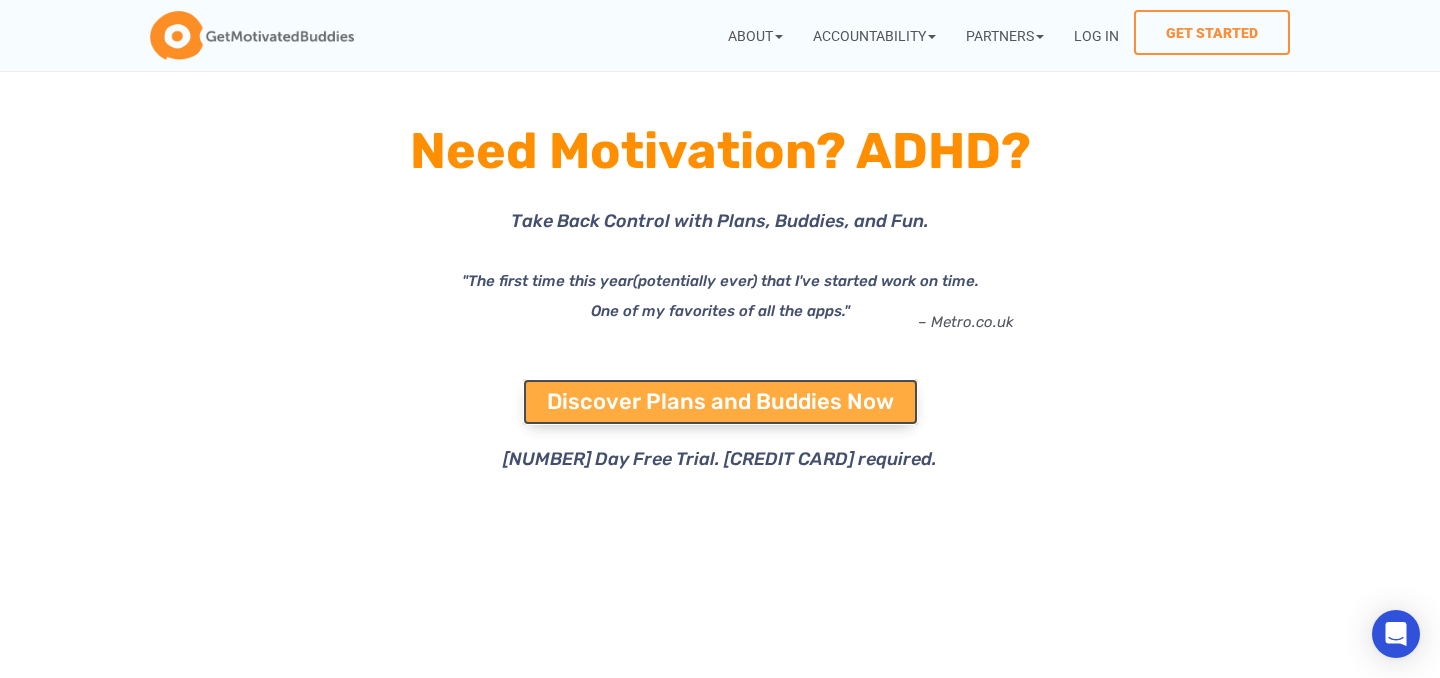 click on "Discover Plans and Buddies Now" at bounding box center [720, 402] 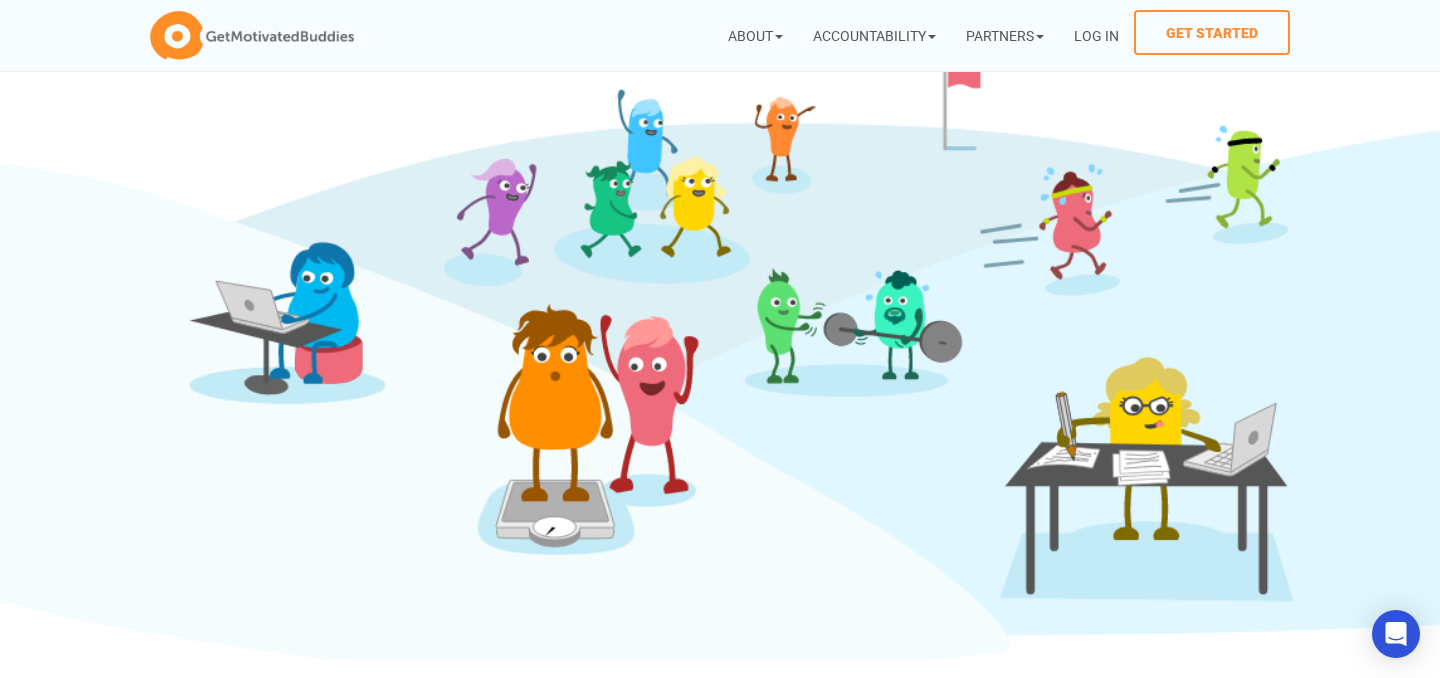 scroll, scrollTop: 952, scrollLeft: 0, axis: vertical 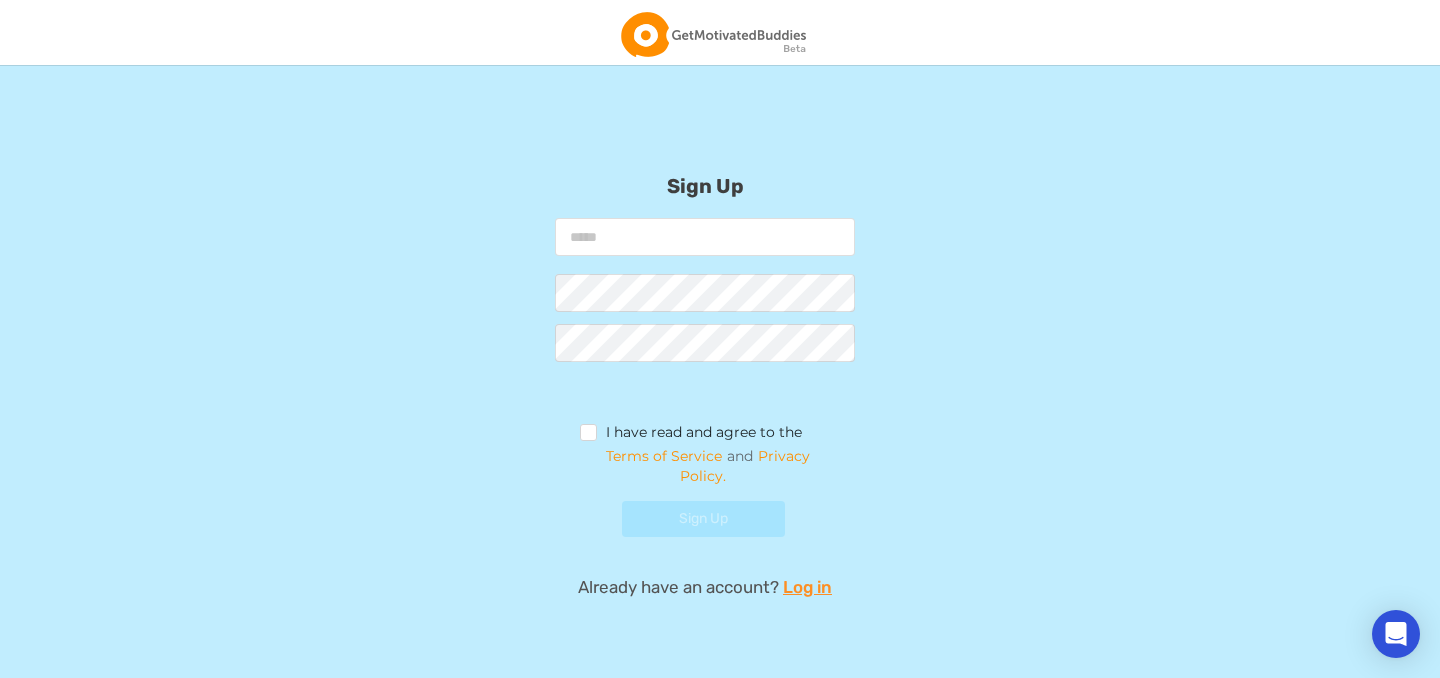 click at bounding box center [705, 237] 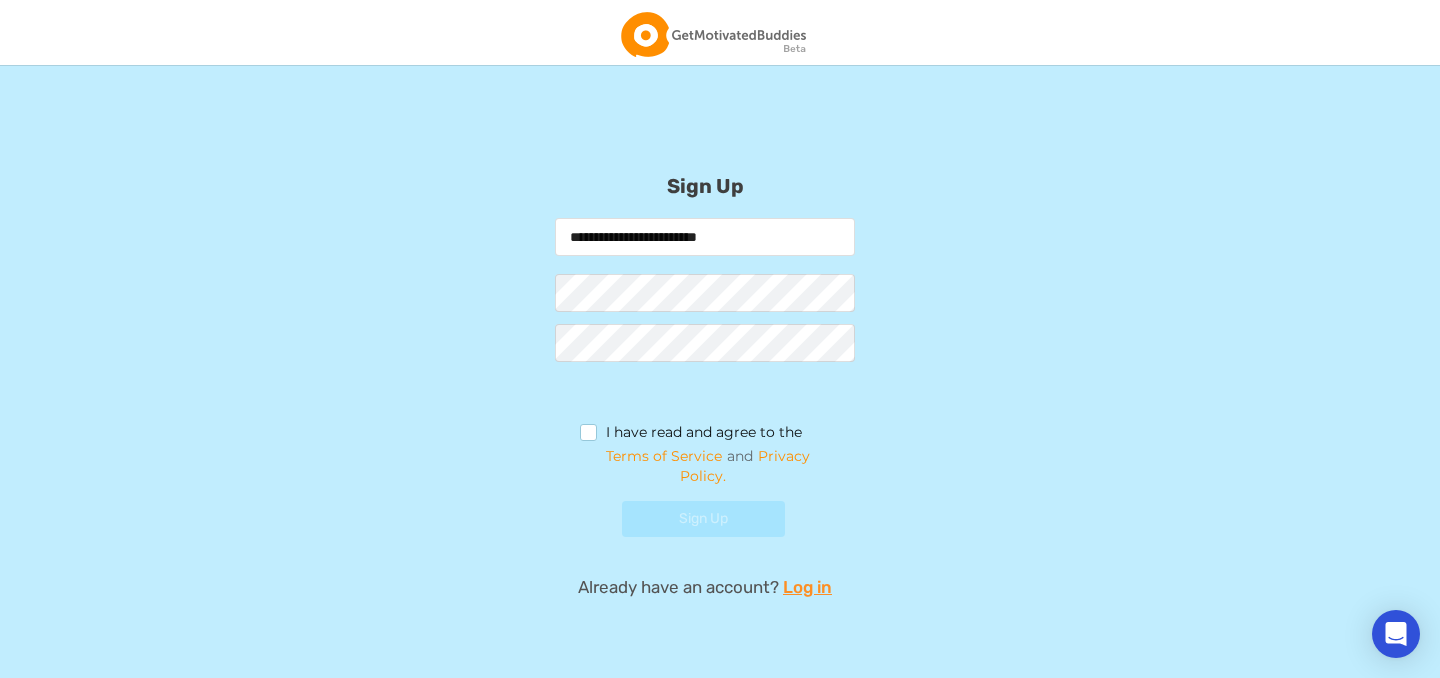 click on "I have read and agree to the" at bounding box center [691, 435] 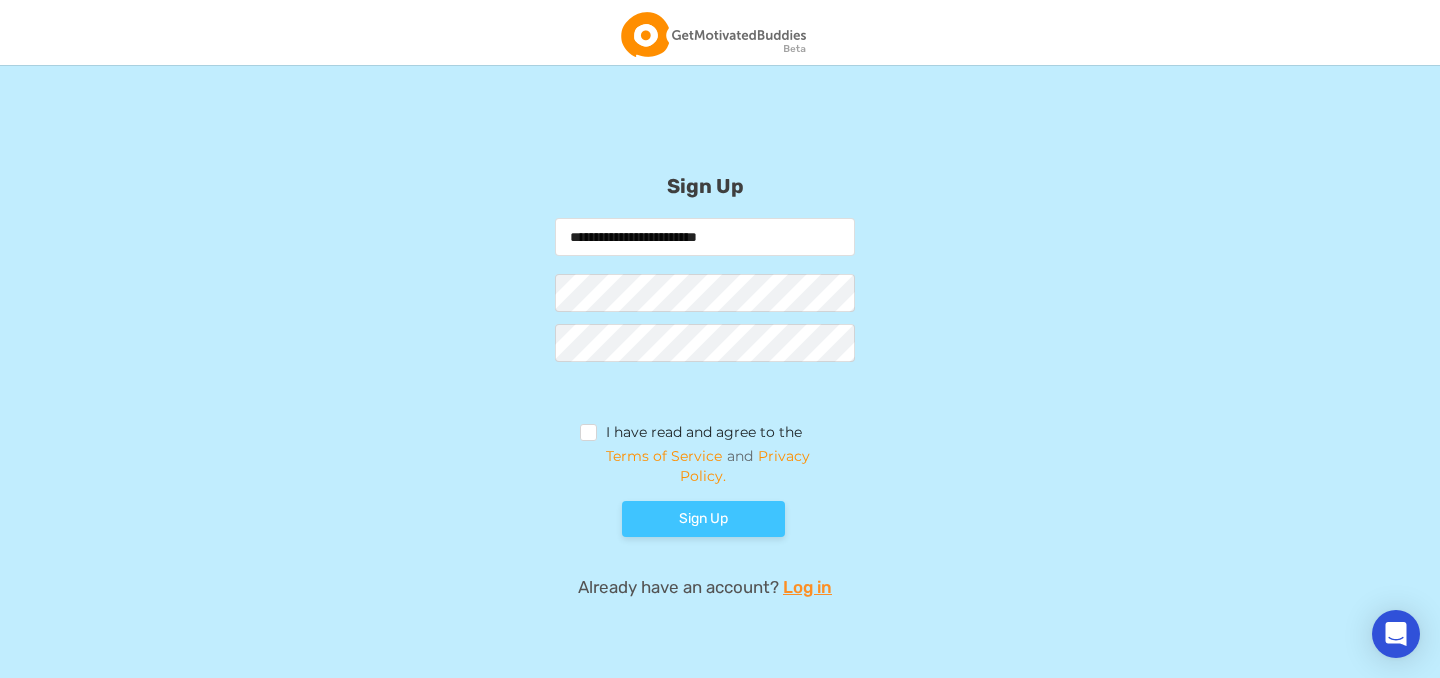 click on "Sign Up" at bounding box center (703, 519) 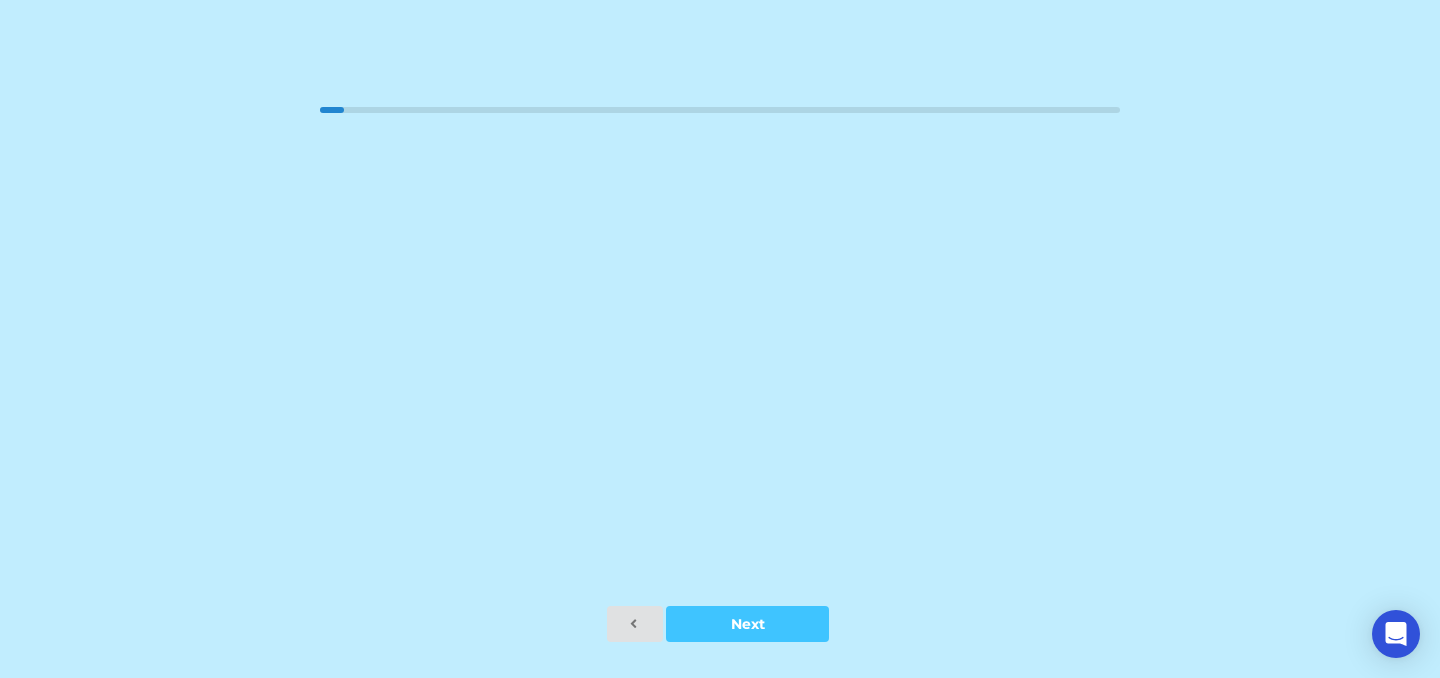 scroll, scrollTop: 0, scrollLeft: 0, axis: both 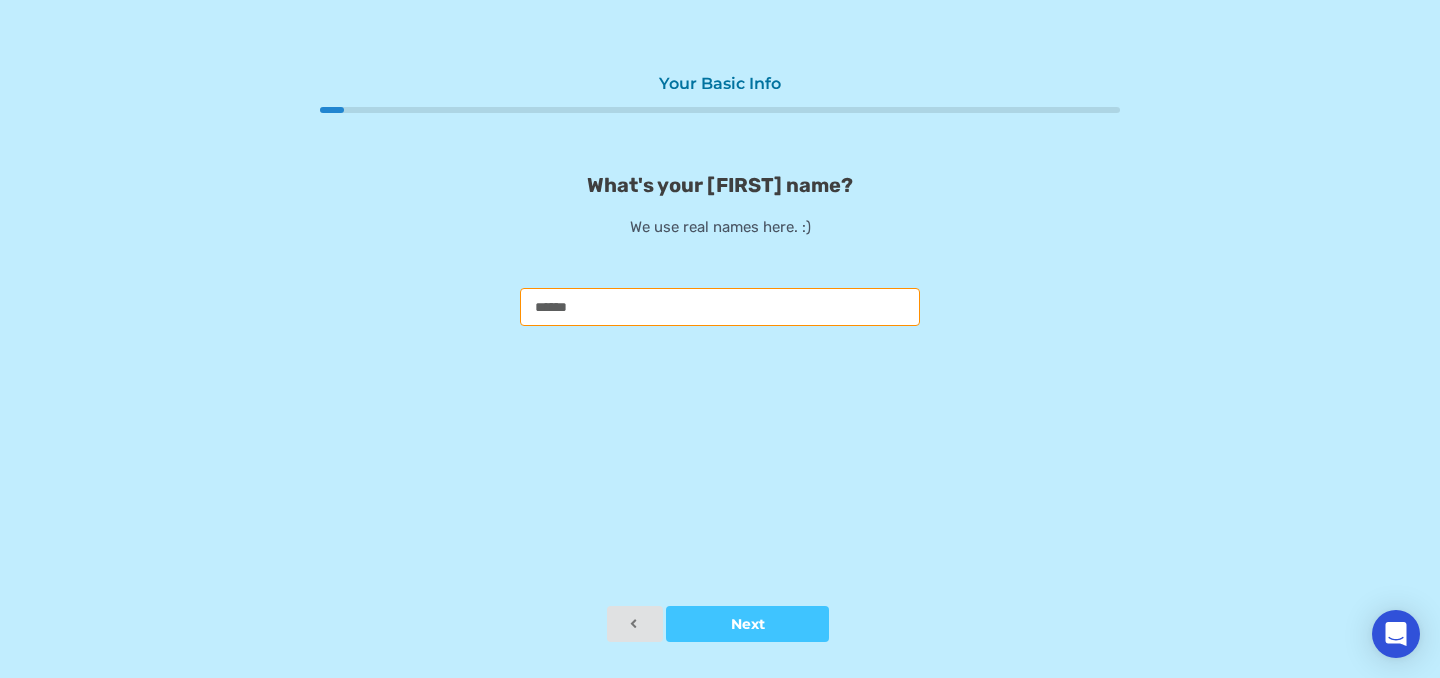 type on "******" 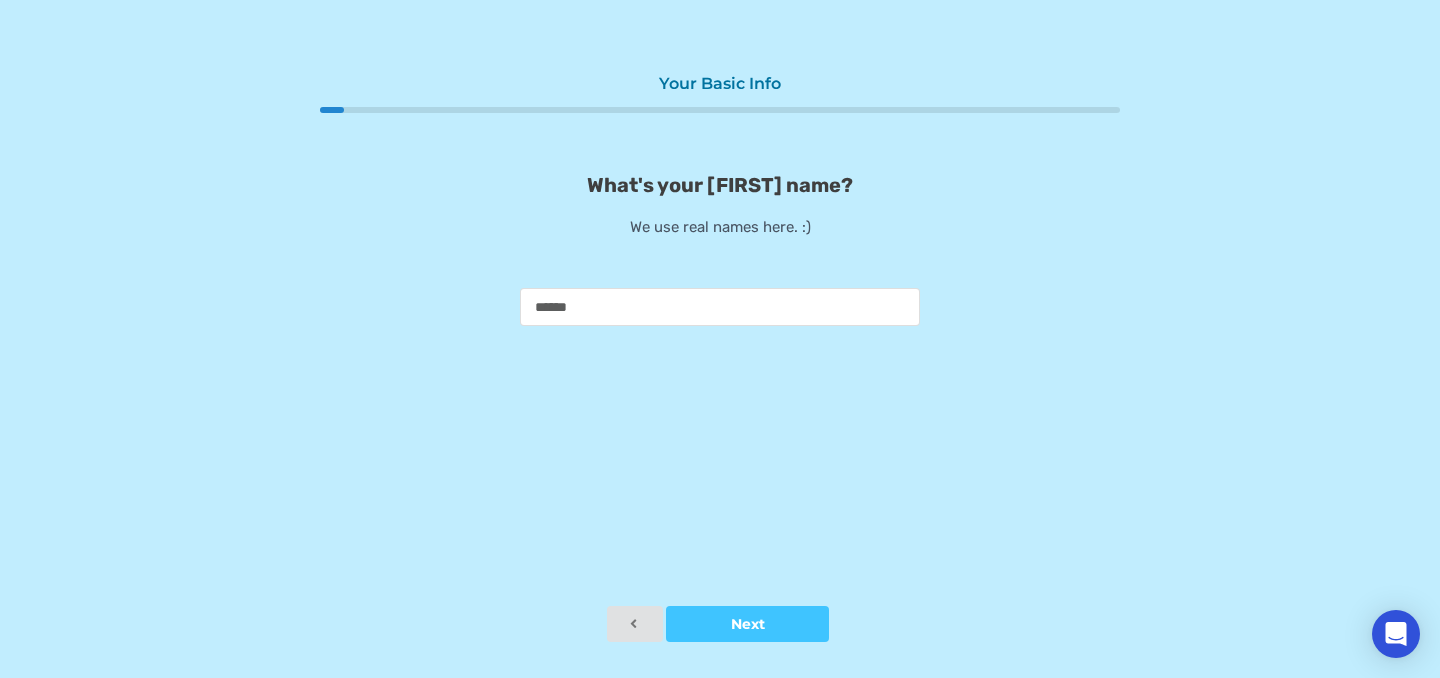 click on "Your Basic Info   What's your first name?   We use real names here. :) ******" at bounding box center [720, 335] 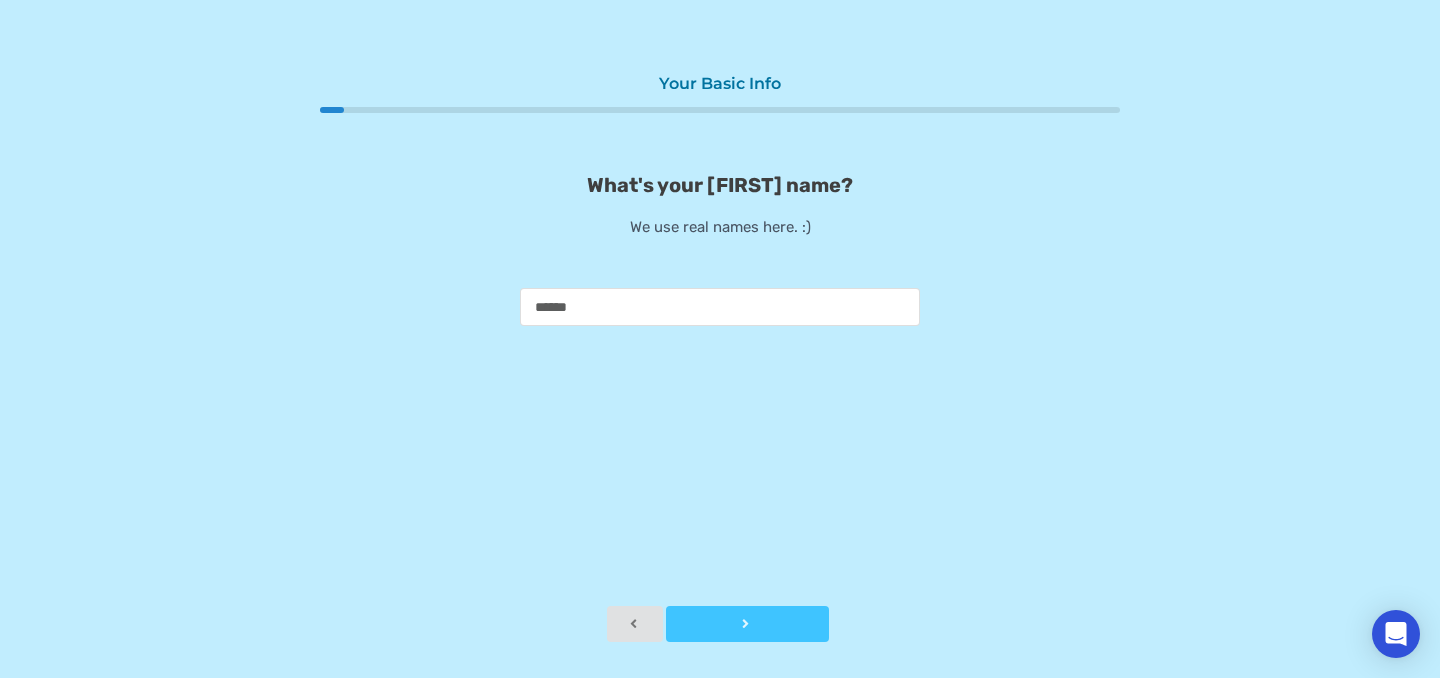 click at bounding box center (746, 624) 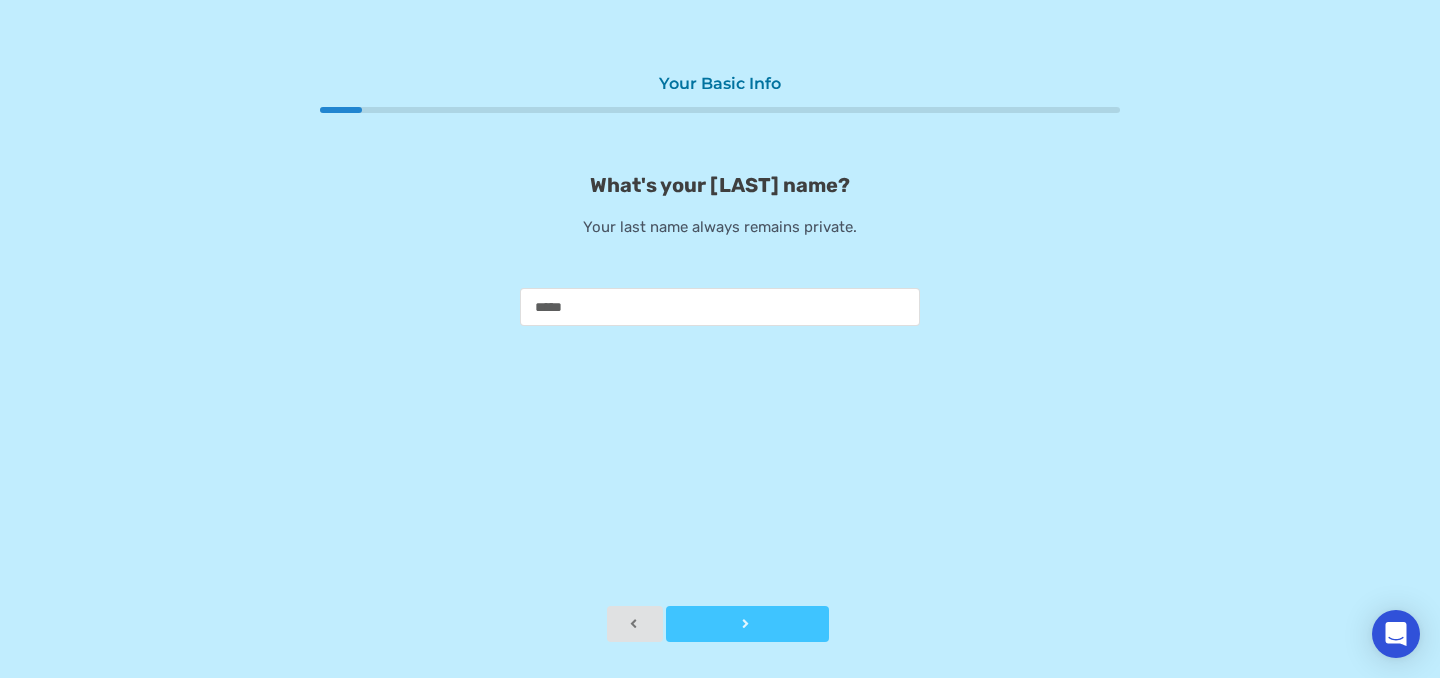 type on "*****" 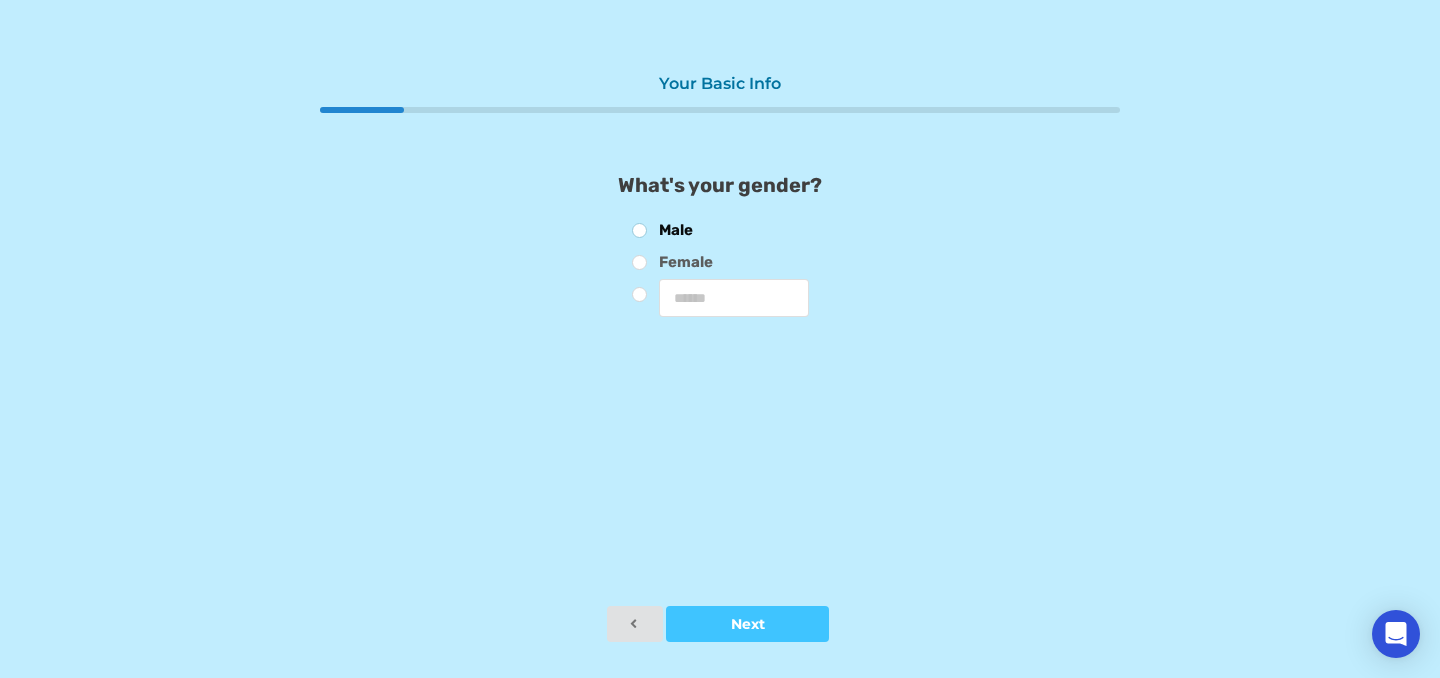 click on "Male" at bounding box center (663, 233) 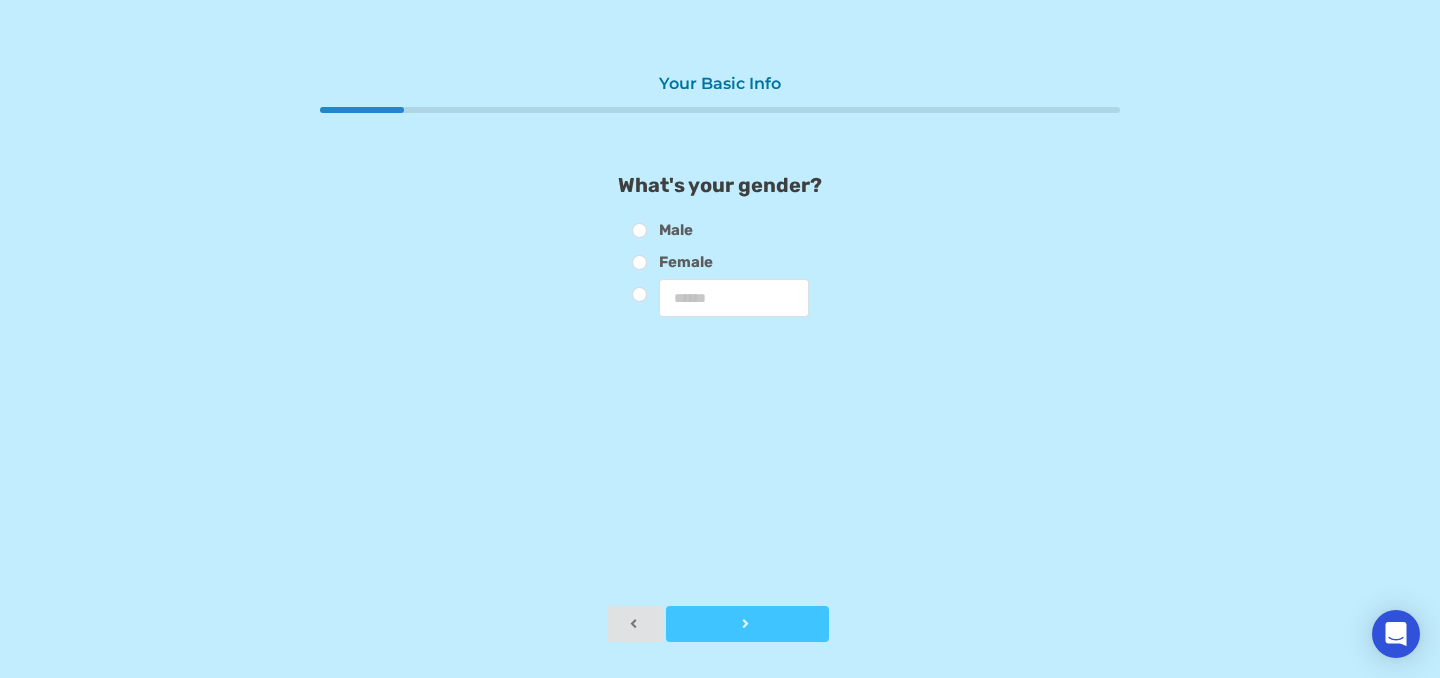 click at bounding box center [747, 624] 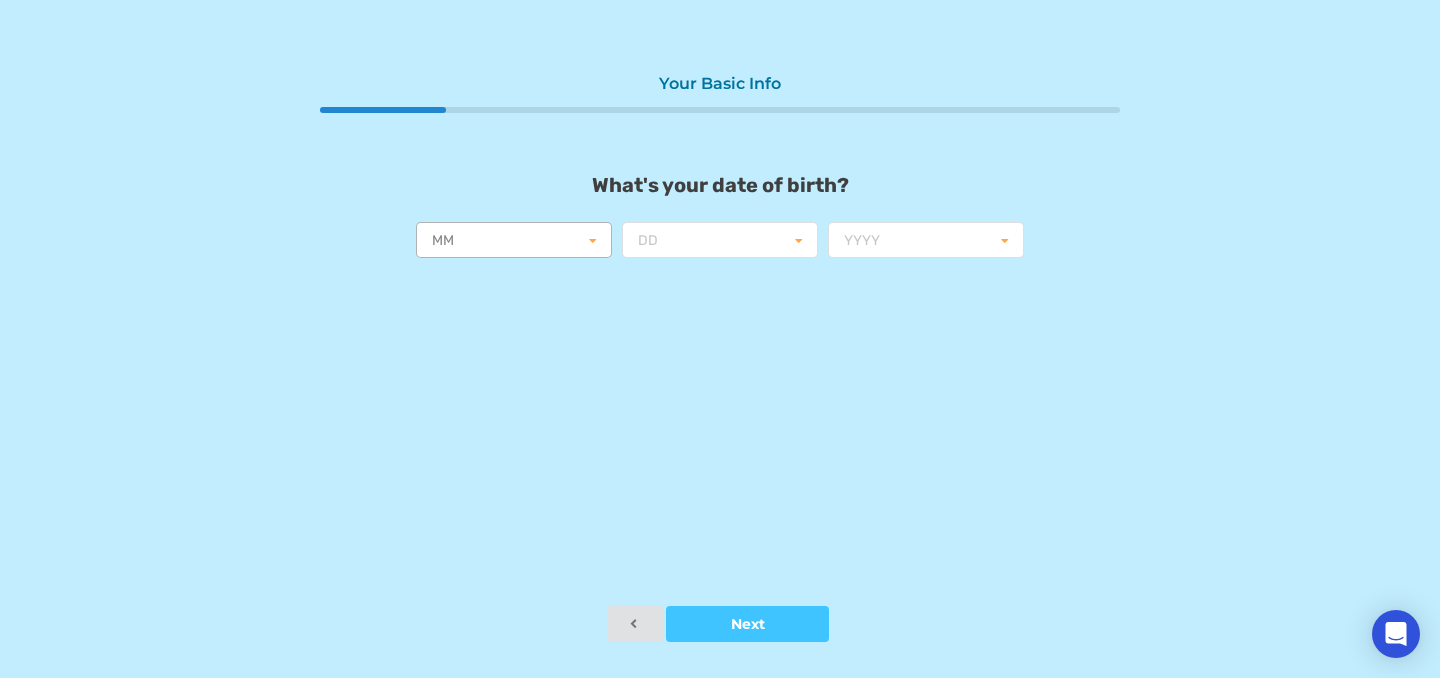click at bounding box center [515, 241] 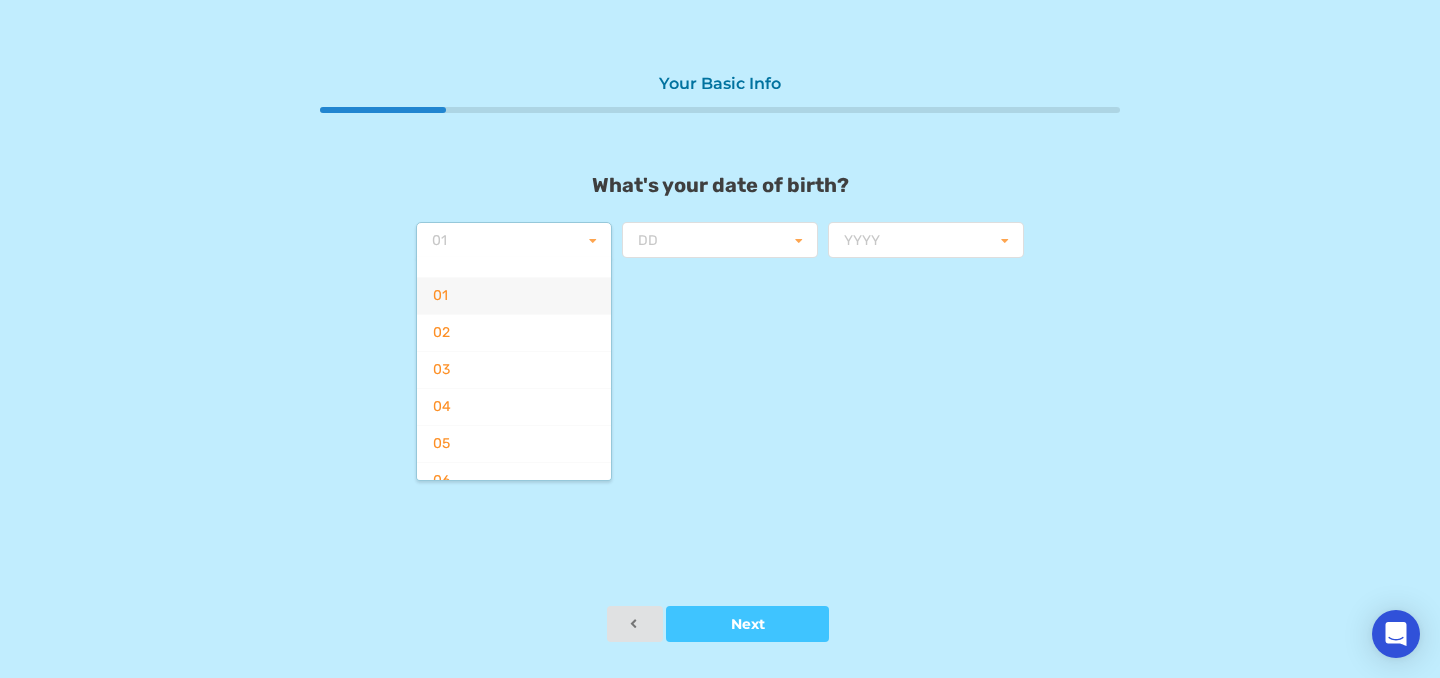 click on "01" at bounding box center (514, 295) 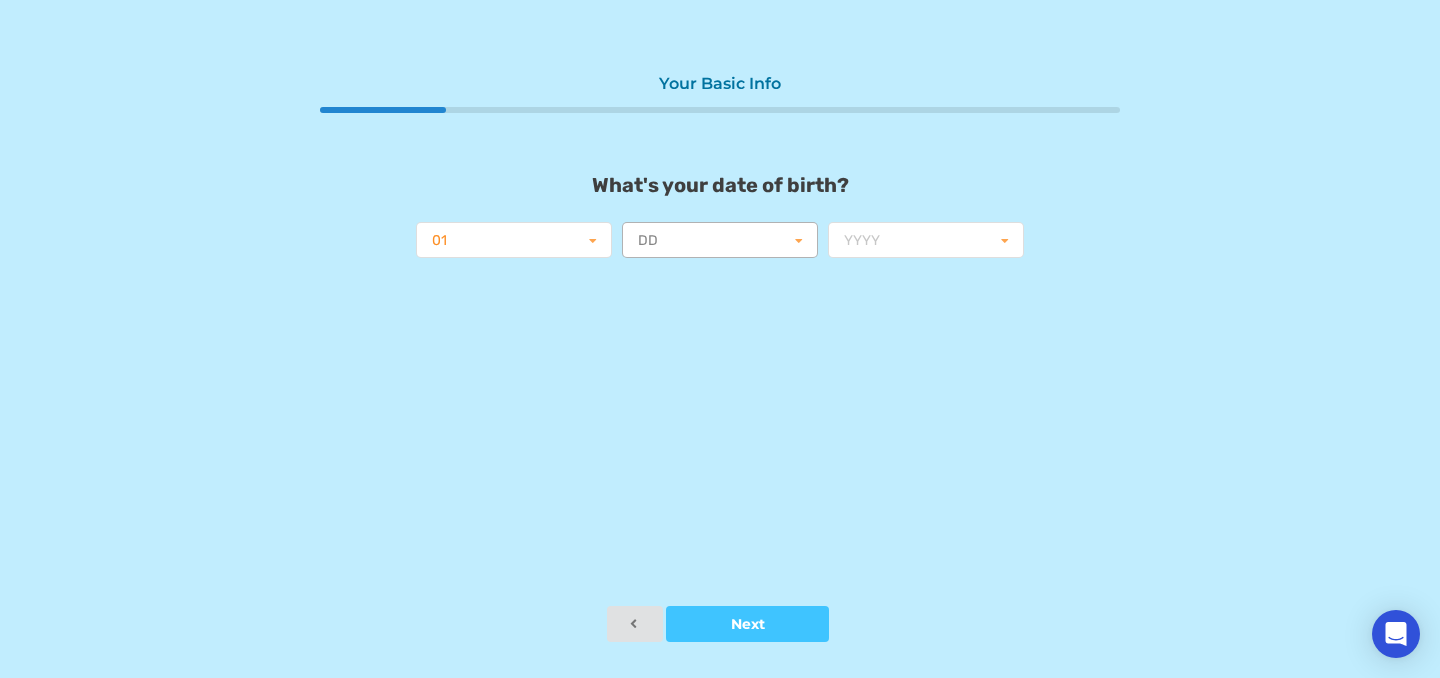 click at bounding box center (721, 241) 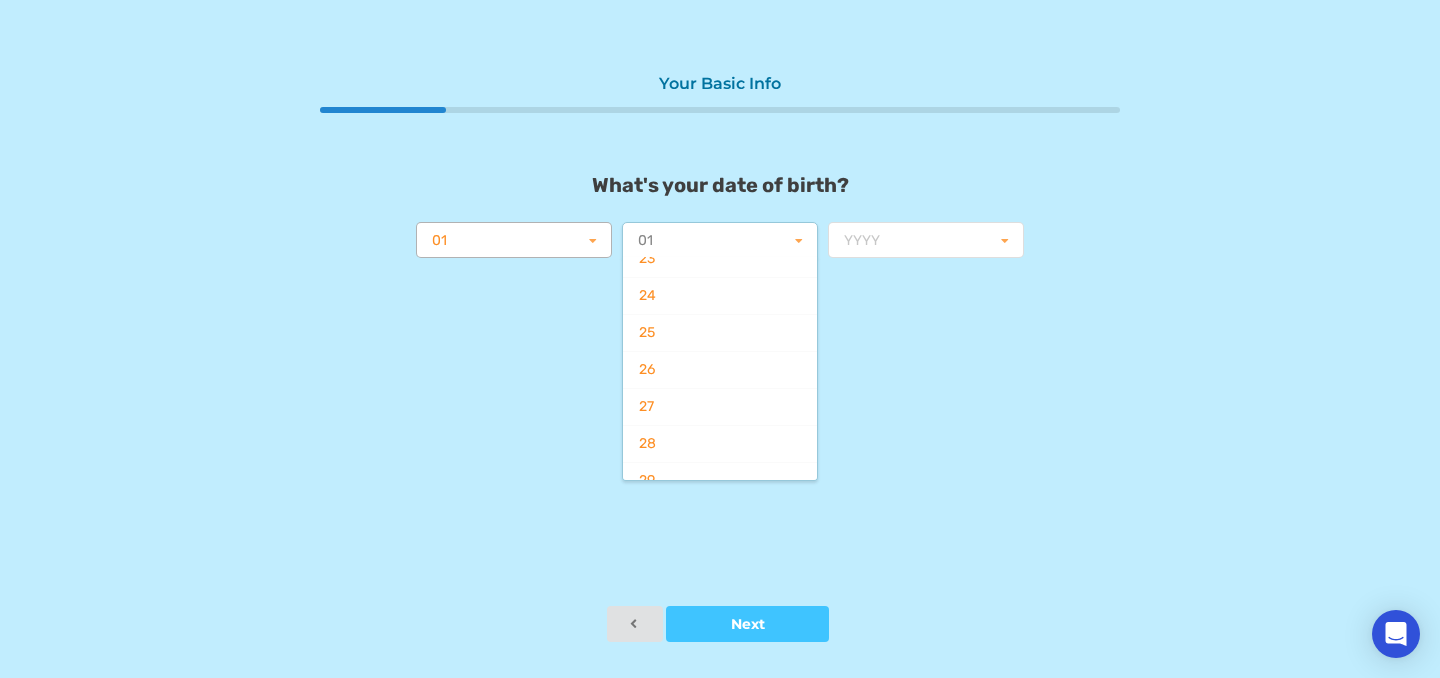 scroll, scrollTop: 708, scrollLeft: 0, axis: vertical 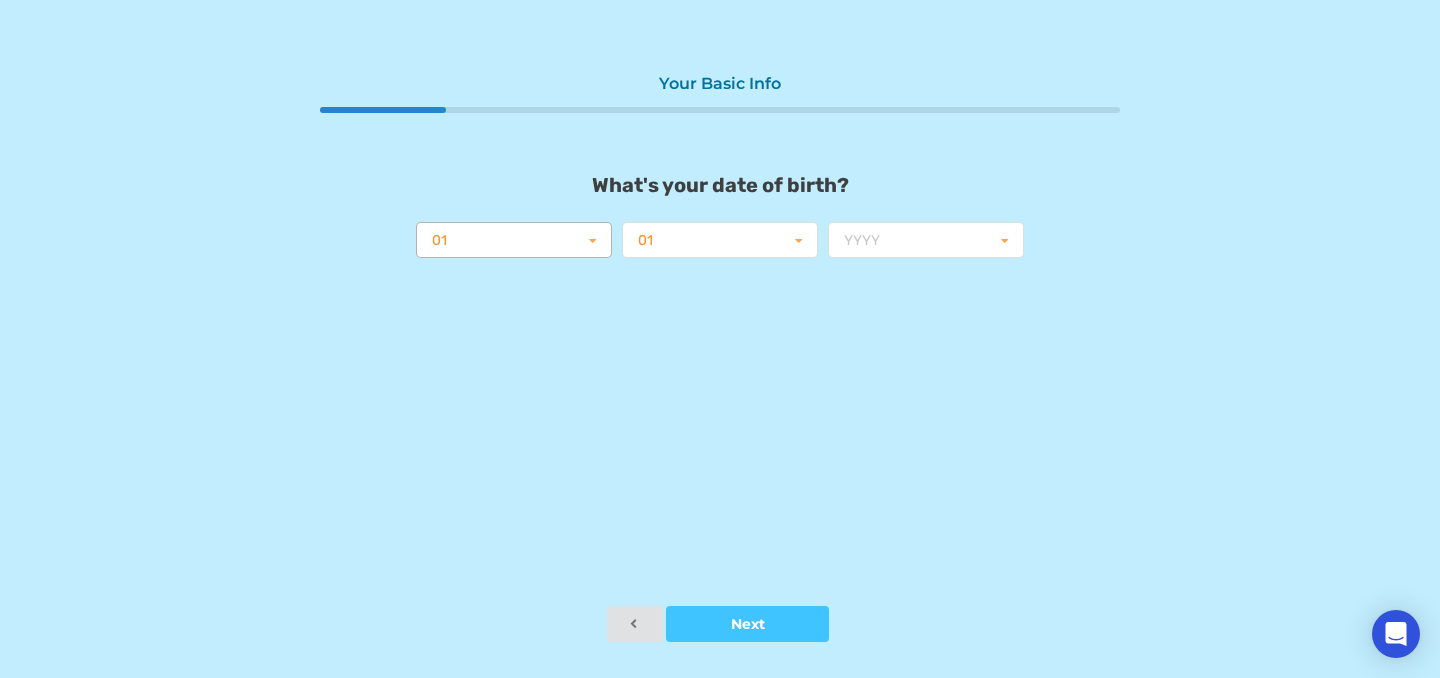 click at bounding box center (515, 241) 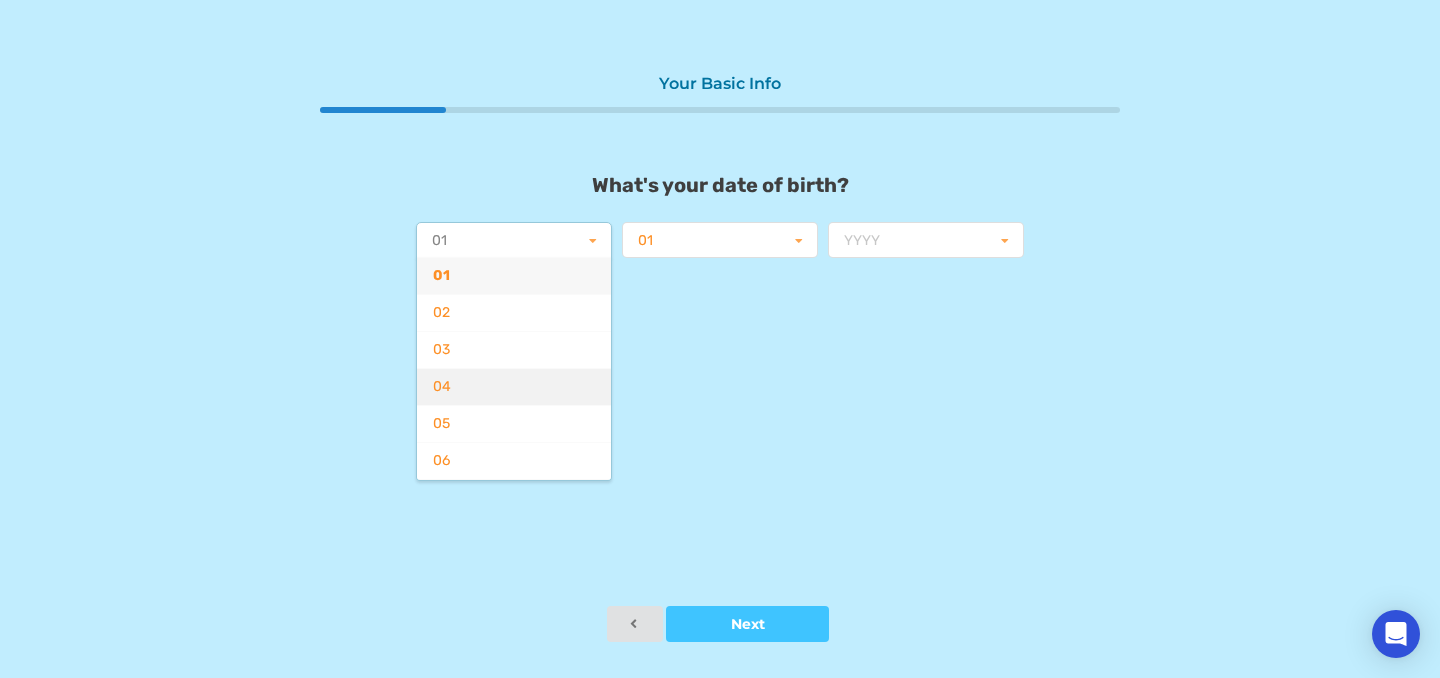 scroll, scrollTop: 220, scrollLeft: 0, axis: vertical 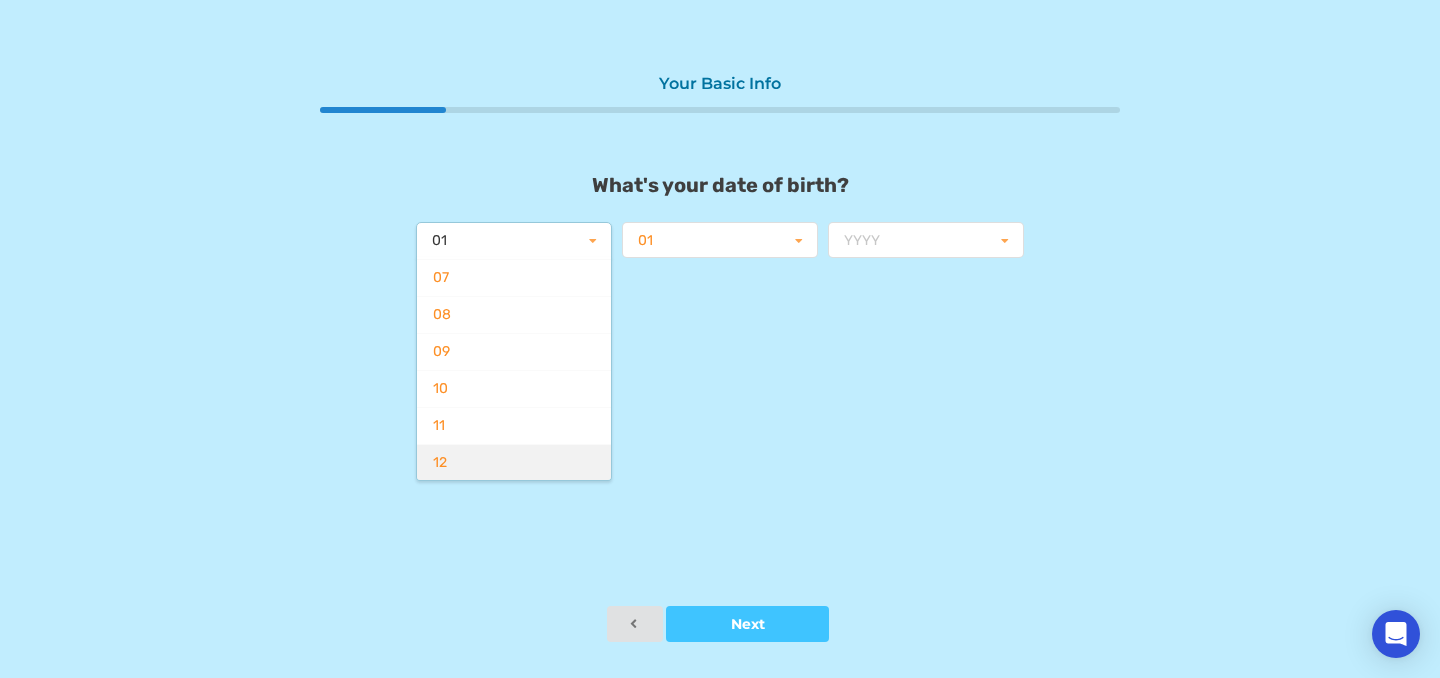 click on "12" at bounding box center (514, 462) 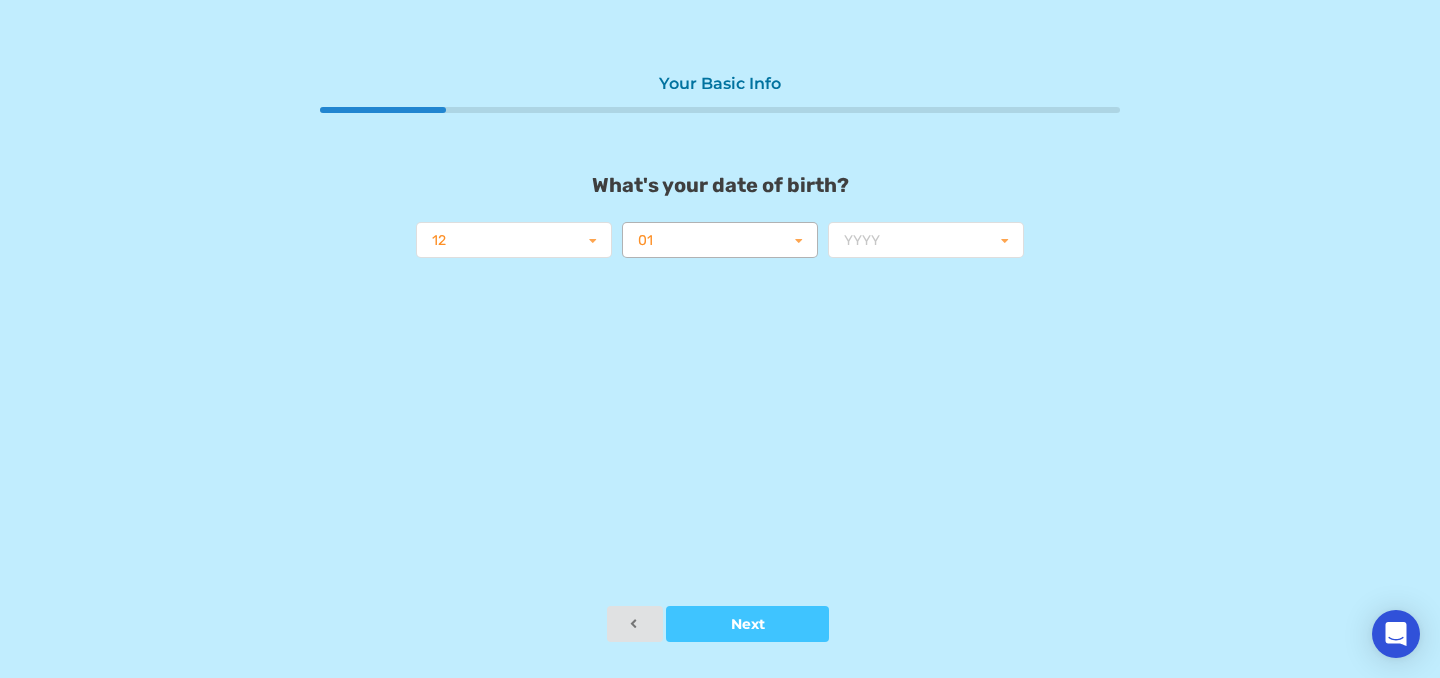 click at bounding box center [721, 241] 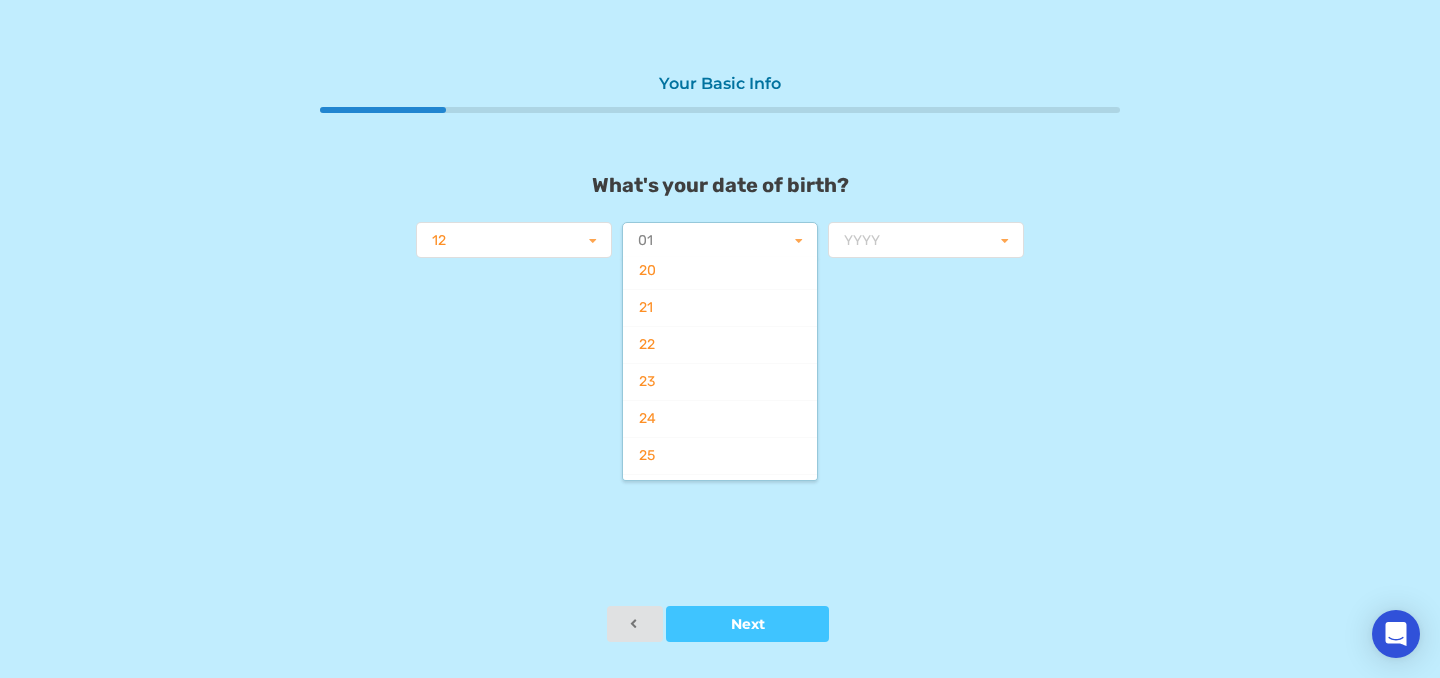scroll, scrollTop: 0, scrollLeft: 0, axis: both 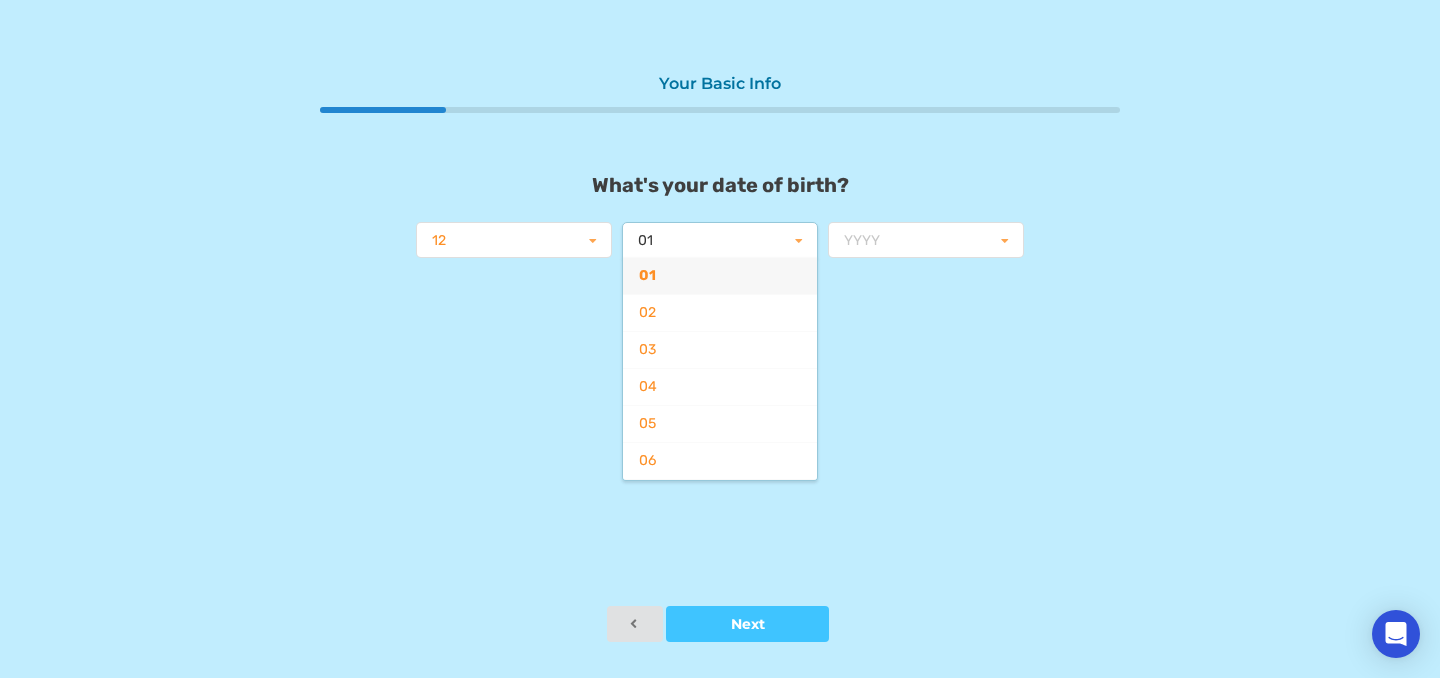 click on "01" at bounding box center [720, 275] 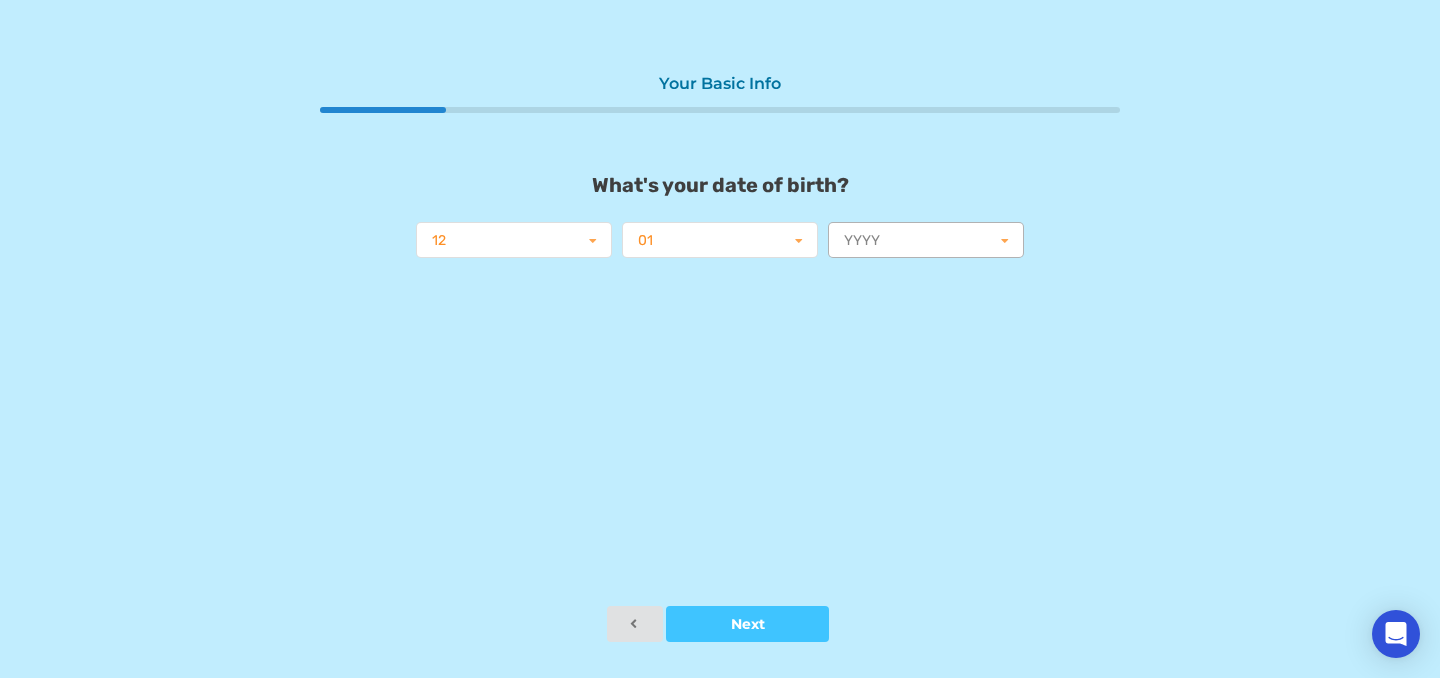 click at bounding box center (927, 241) 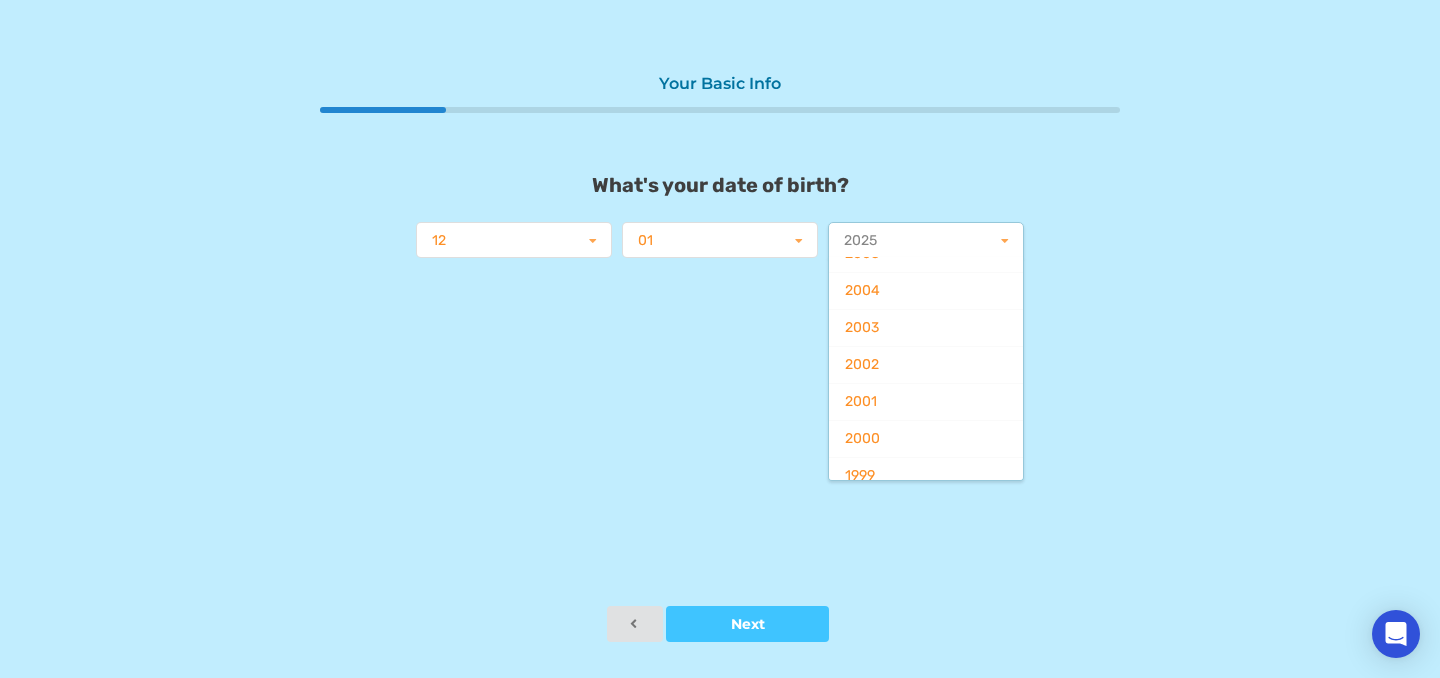 scroll, scrollTop: 850, scrollLeft: 0, axis: vertical 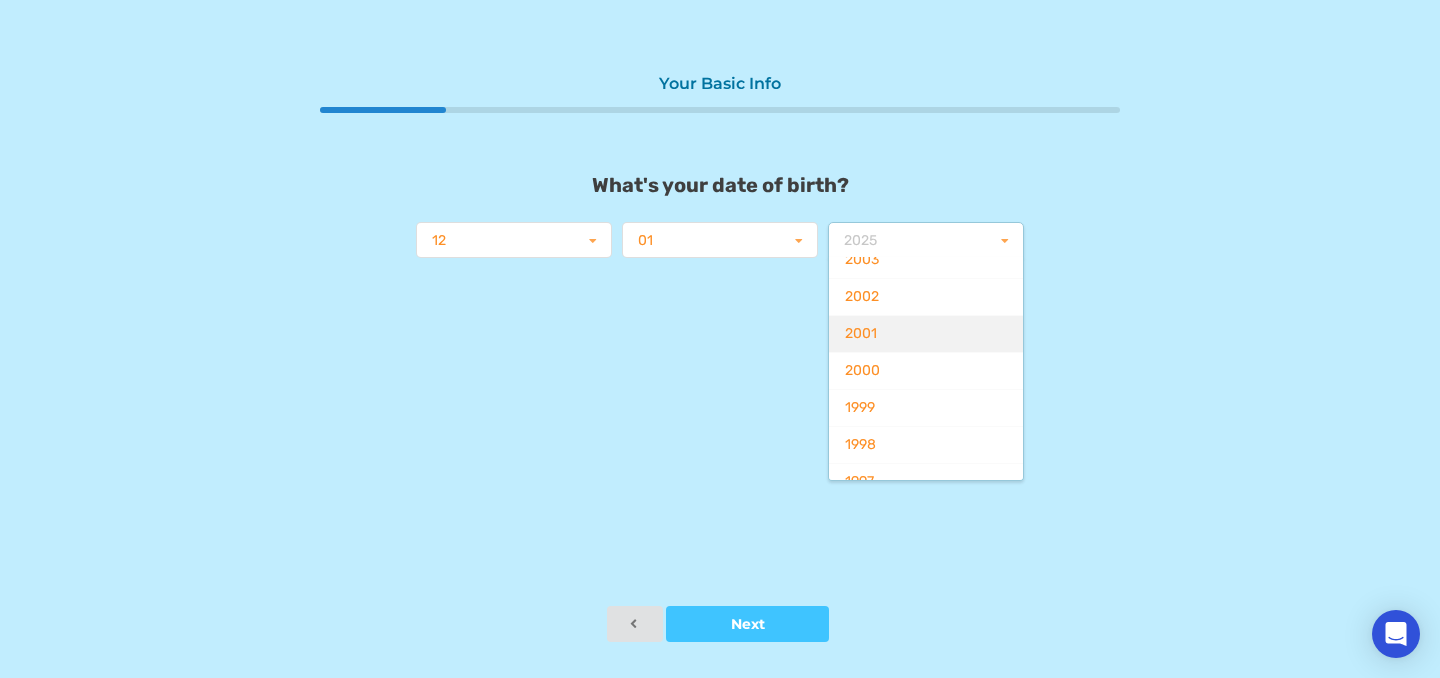 click on "2001" at bounding box center [926, 333] 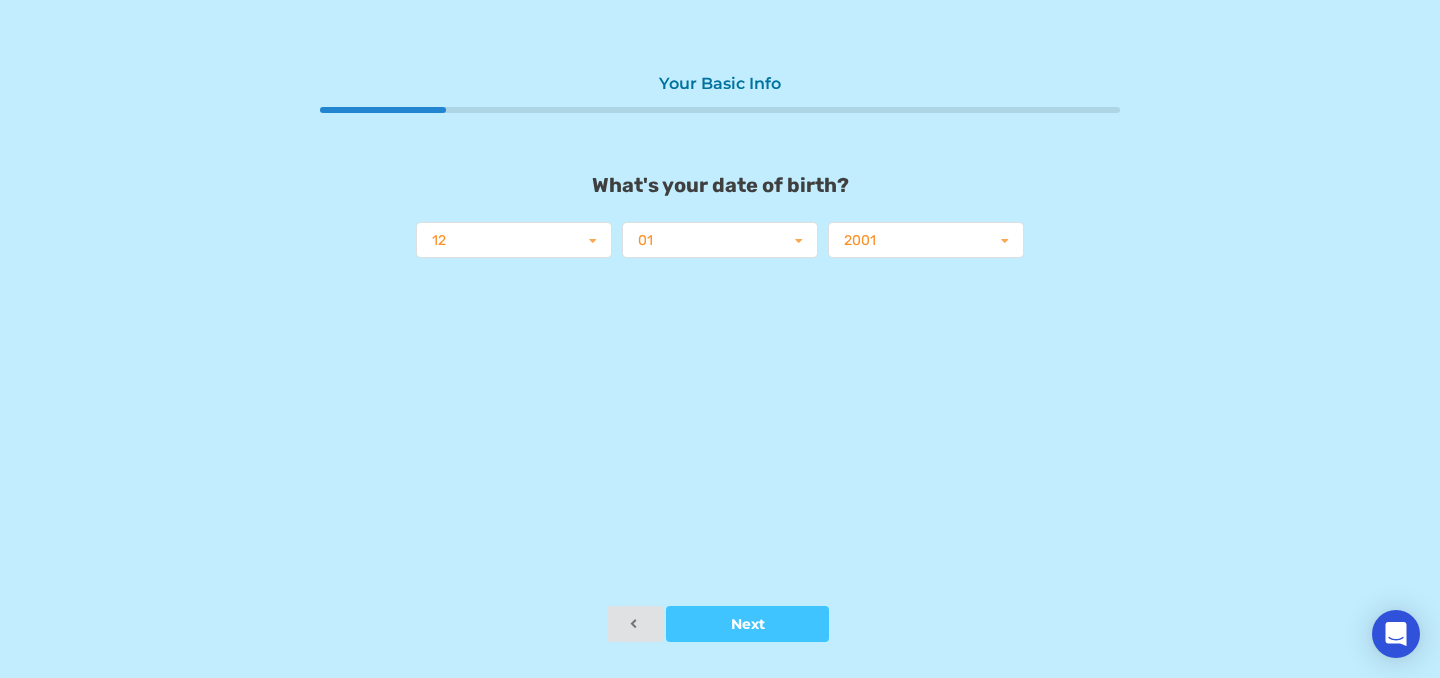click on "Your Basic Info What's your date of birth? 12 01 02 03 04 05 06 07 08 09 10 11 12 01 01 02 03 04 05 06 07 08 09 10 11 12 13 14 15 16 17 18 19 20 21 22 23 24 25 26 27 28 29 30 31 2001 2025 2024 2023 2022 2021 2020 2019 2018 2017 2016 2015 2014 2013 2012 2011 2010 2009 2008 2007 2006 2005 2004 2003 2002 2001 2000 1999 1998 1997 1996 1995 1994 1993 1992 1991 1990 1989 1988 1987 1986 1985 1984 1983 1982 1981 1980 1979 1978 1977 1976 1975 1974 1973 1972 1971 1970 1969 1968 1967 1966 1965 1964 1963 1962 1961 1960 1959 1958 1957 1956 1955 1954 1953 1952 1951 1950 1949 1948 1947 1946 1945 1944 1943 1942 1941 1940 1939 1938 1937 1936 1935 1934 1933 1932 1931 1930 1929 1928 1927 1926 1925 1924 1923 1922 1921 1920 1919 1918 1917 1916 1915 1914 1913 1912 1911 1910 1909 1908 1907 1906 1905" at bounding box center [720, 335] 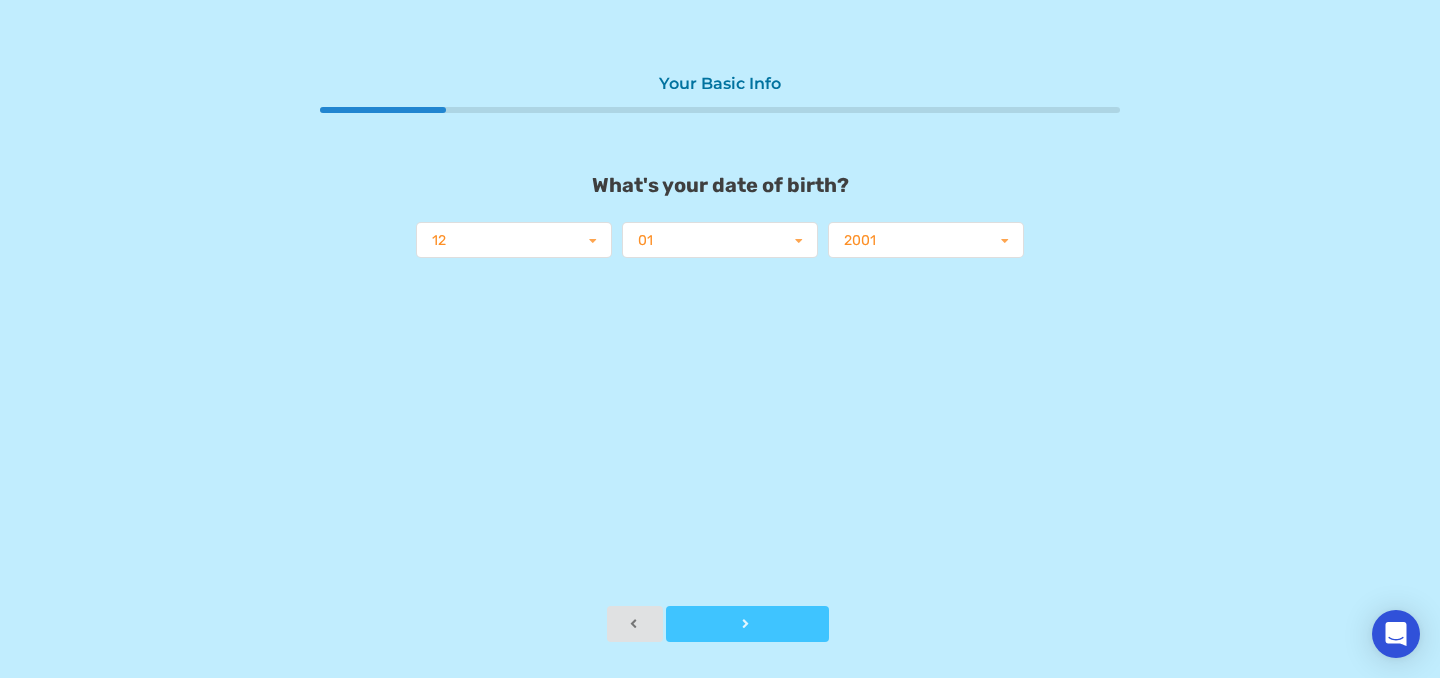 click on "Next" at bounding box center (747, 624) 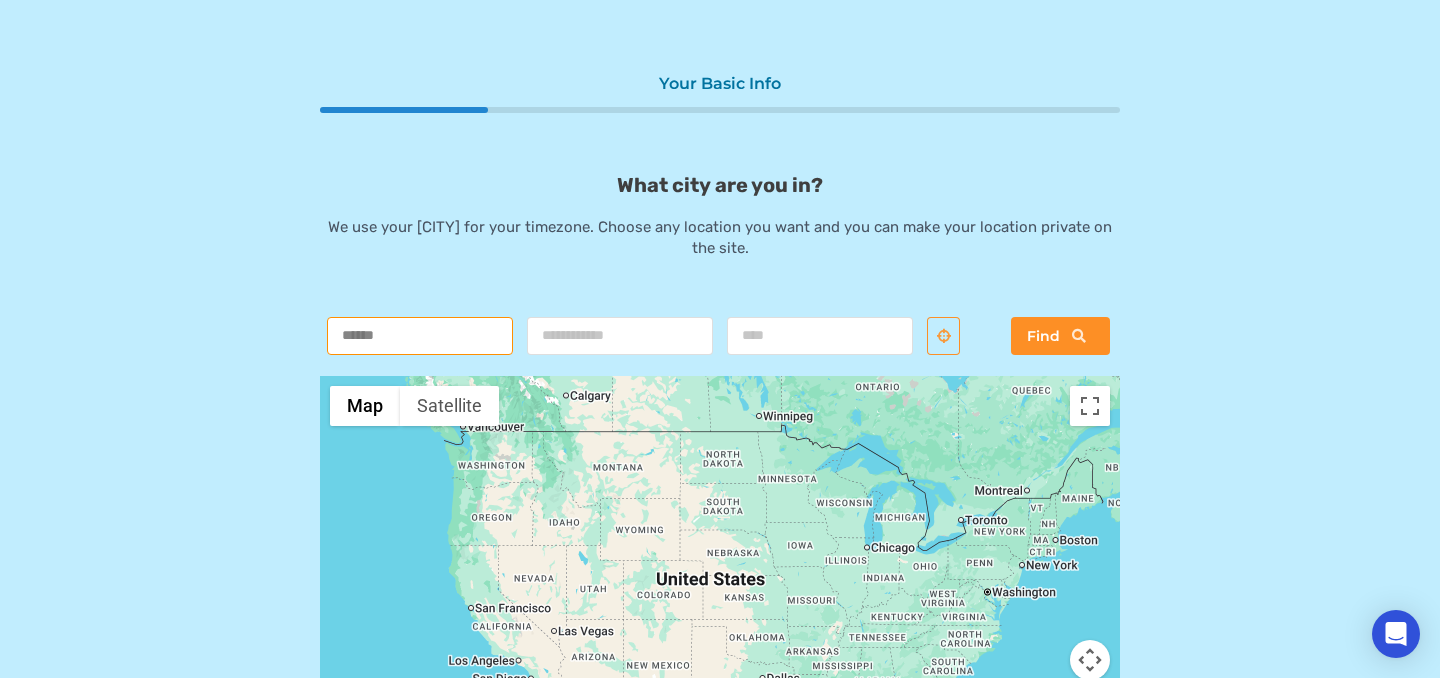 click at bounding box center [420, 336] 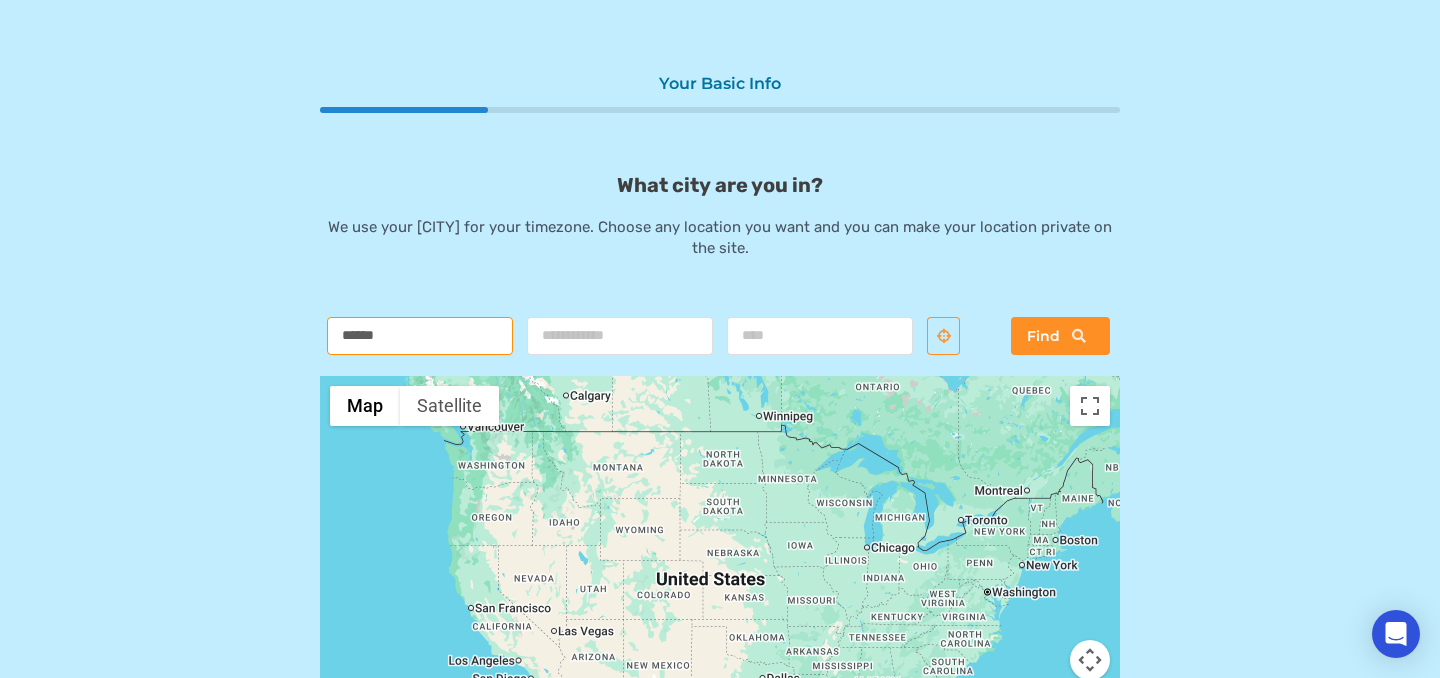 type on "******" 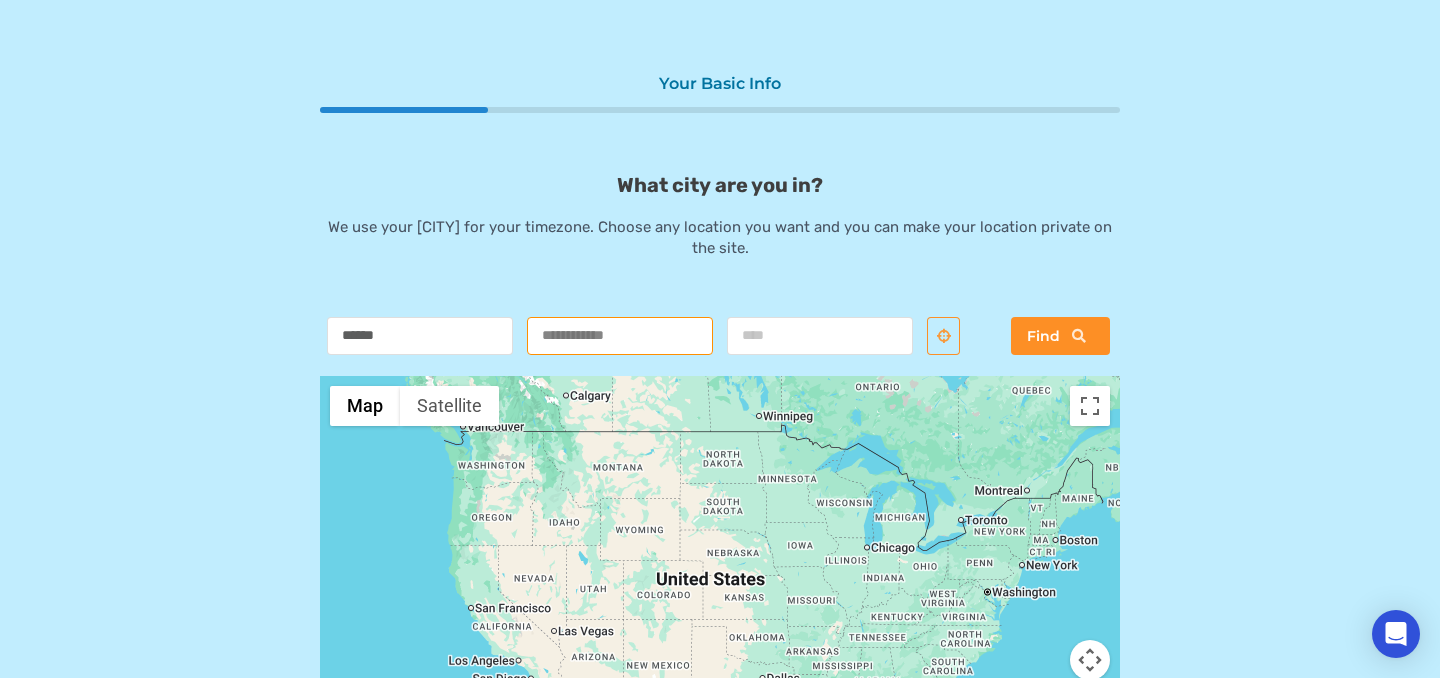 click at bounding box center [620, 336] 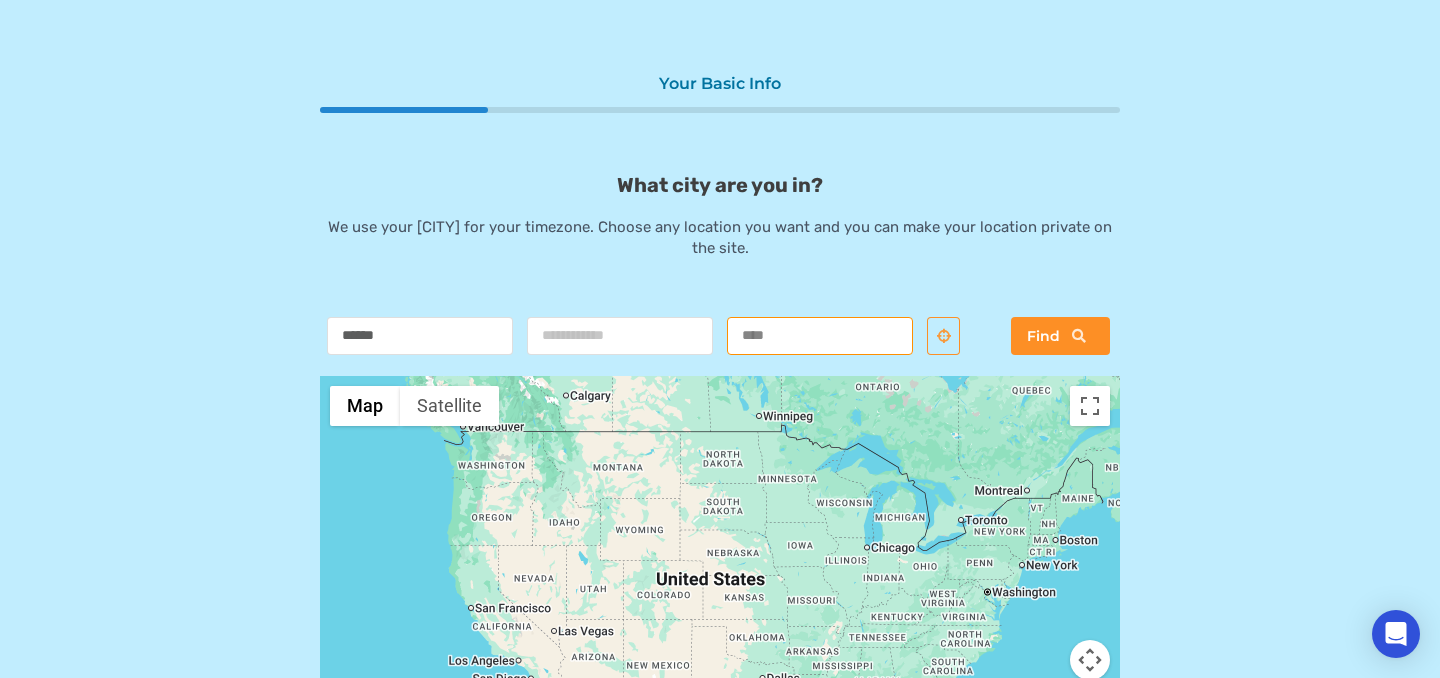 click at bounding box center (820, 336) 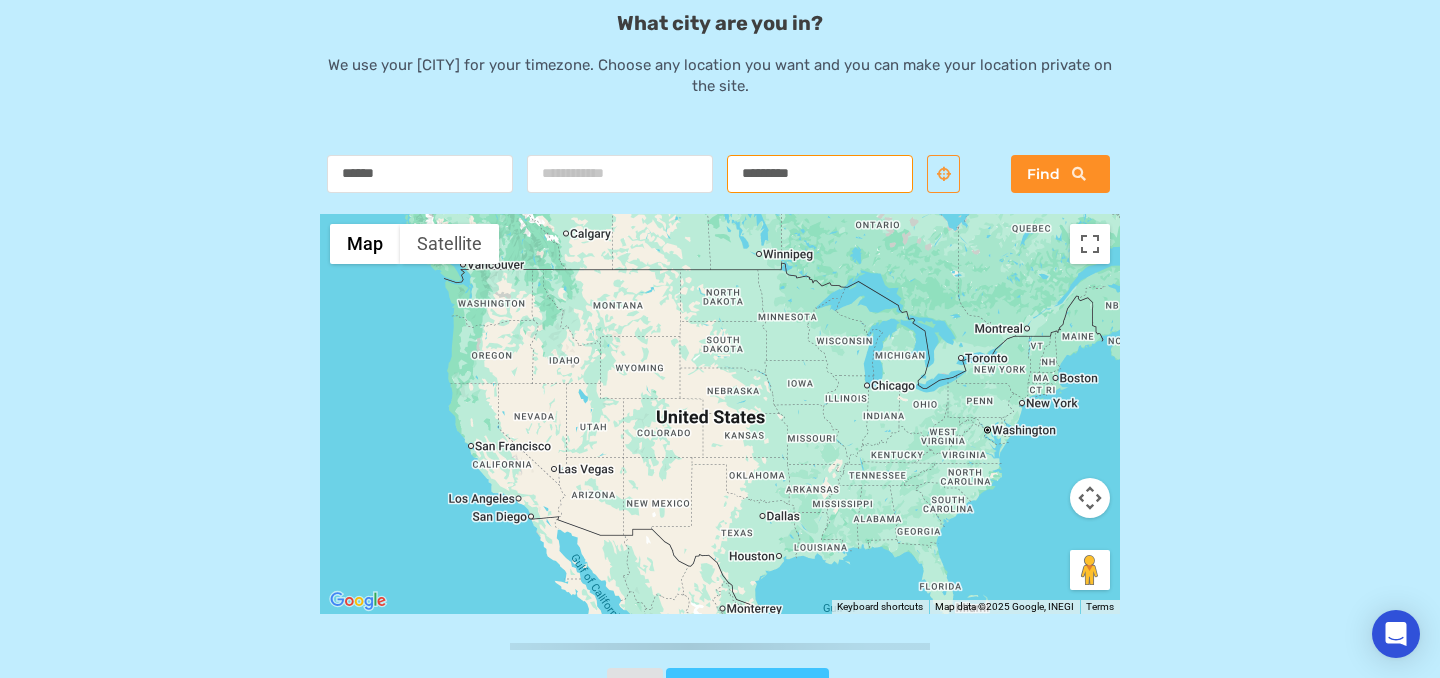 scroll, scrollTop: 218, scrollLeft: 0, axis: vertical 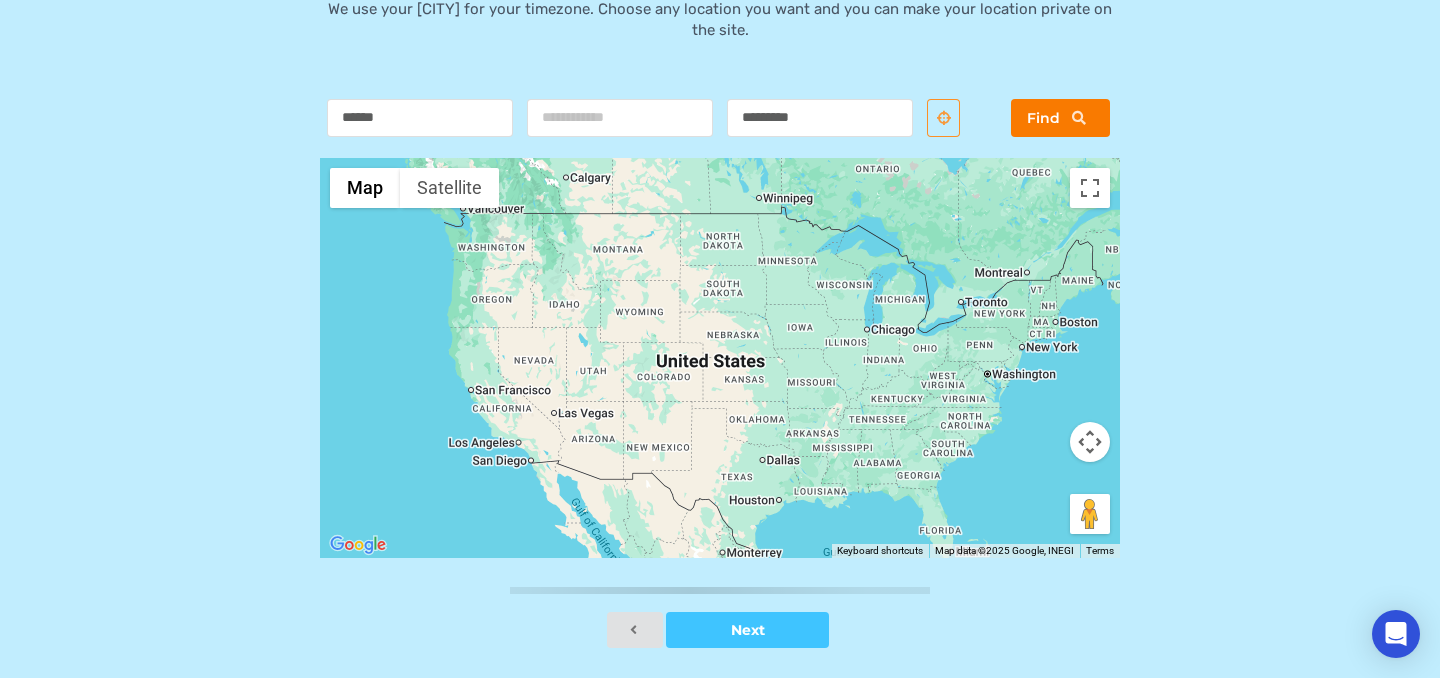 click on "Find" at bounding box center [1060, 118] 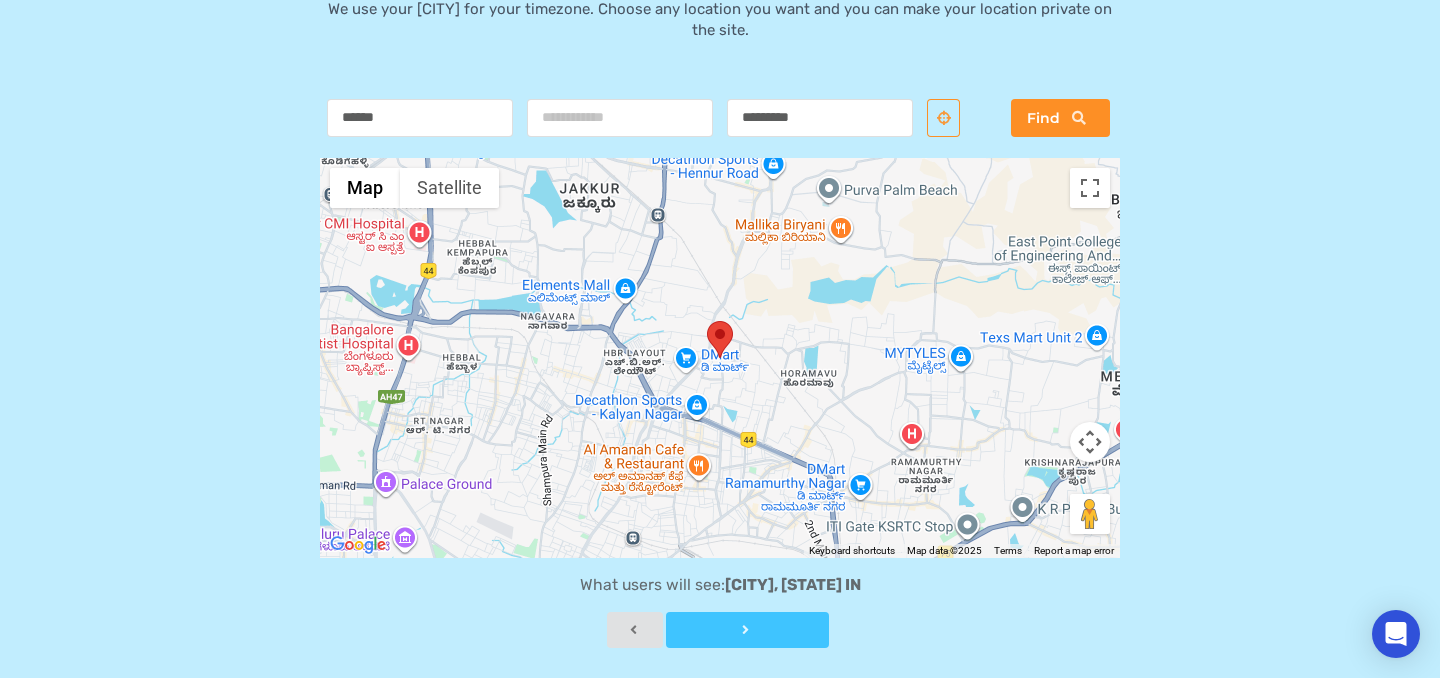 click at bounding box center (747, 630) 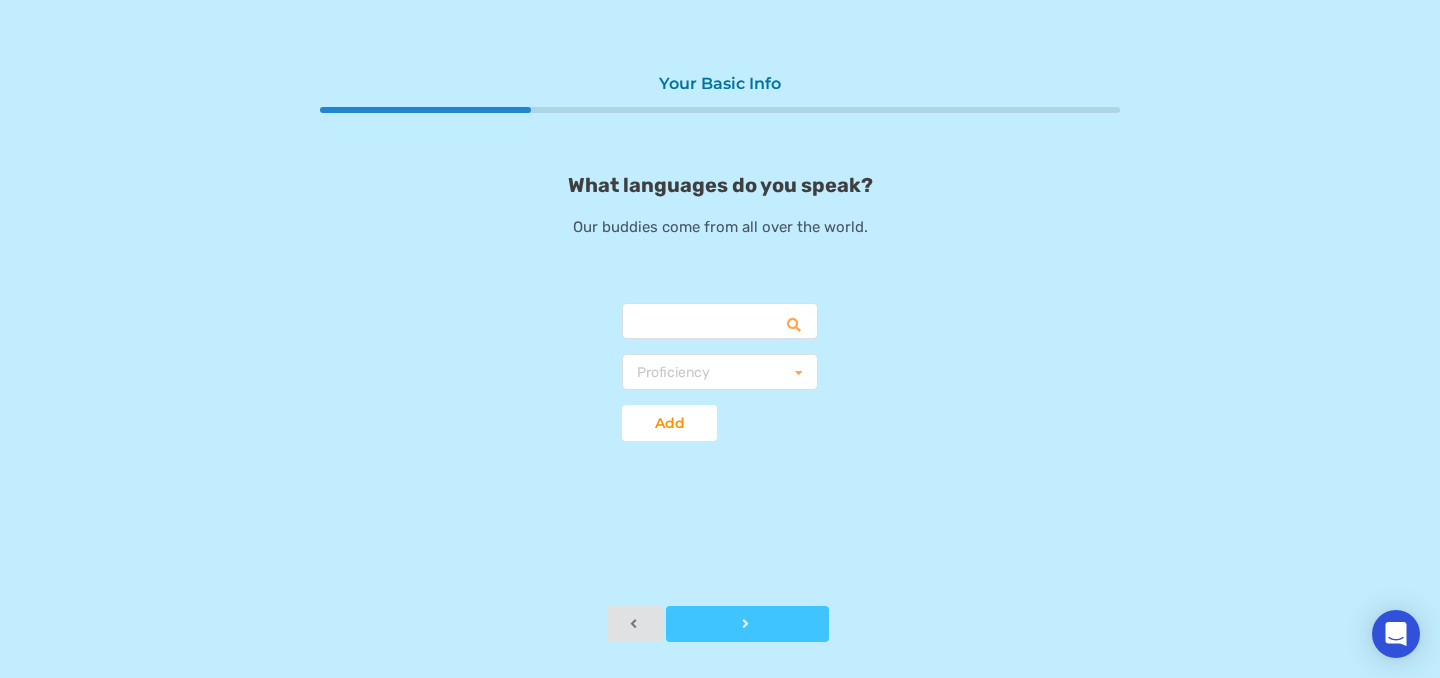 scroll, scrollTop: 0, scrollLeft: 0, axis: both 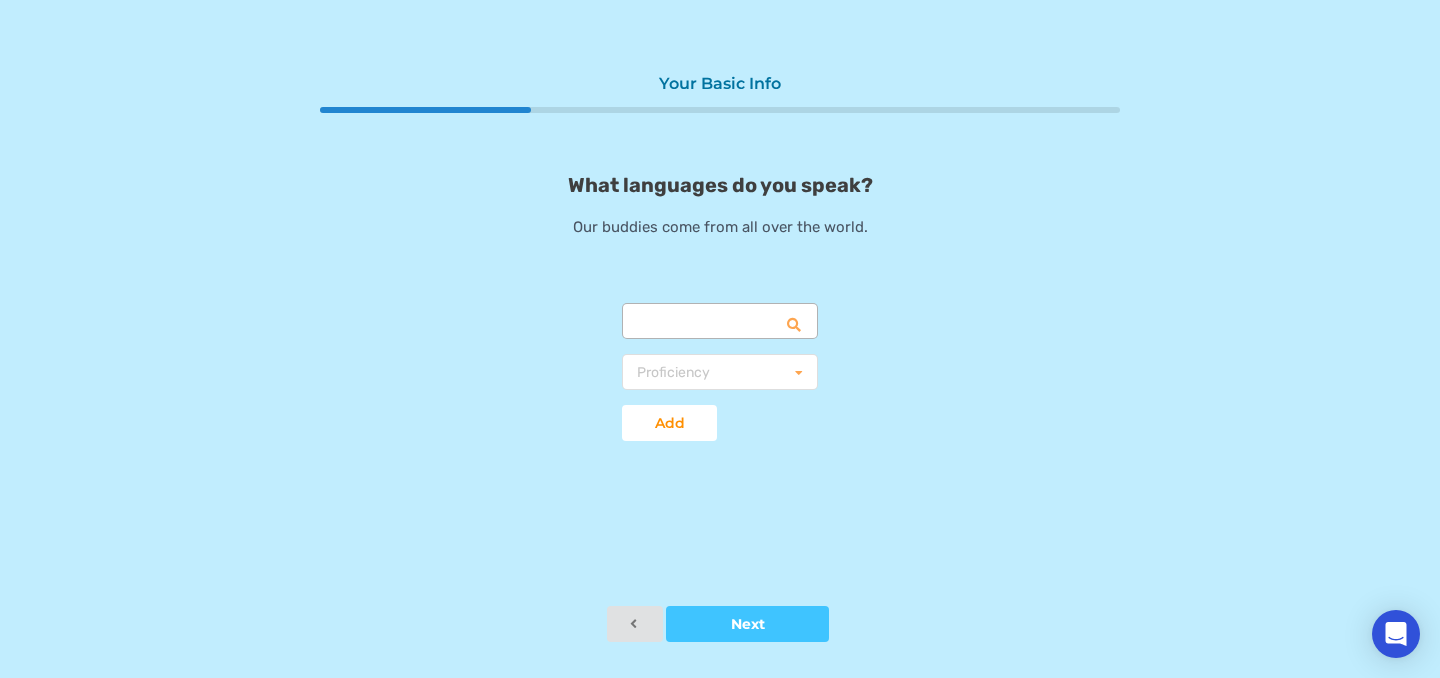 click at bounding box center [721, 322] 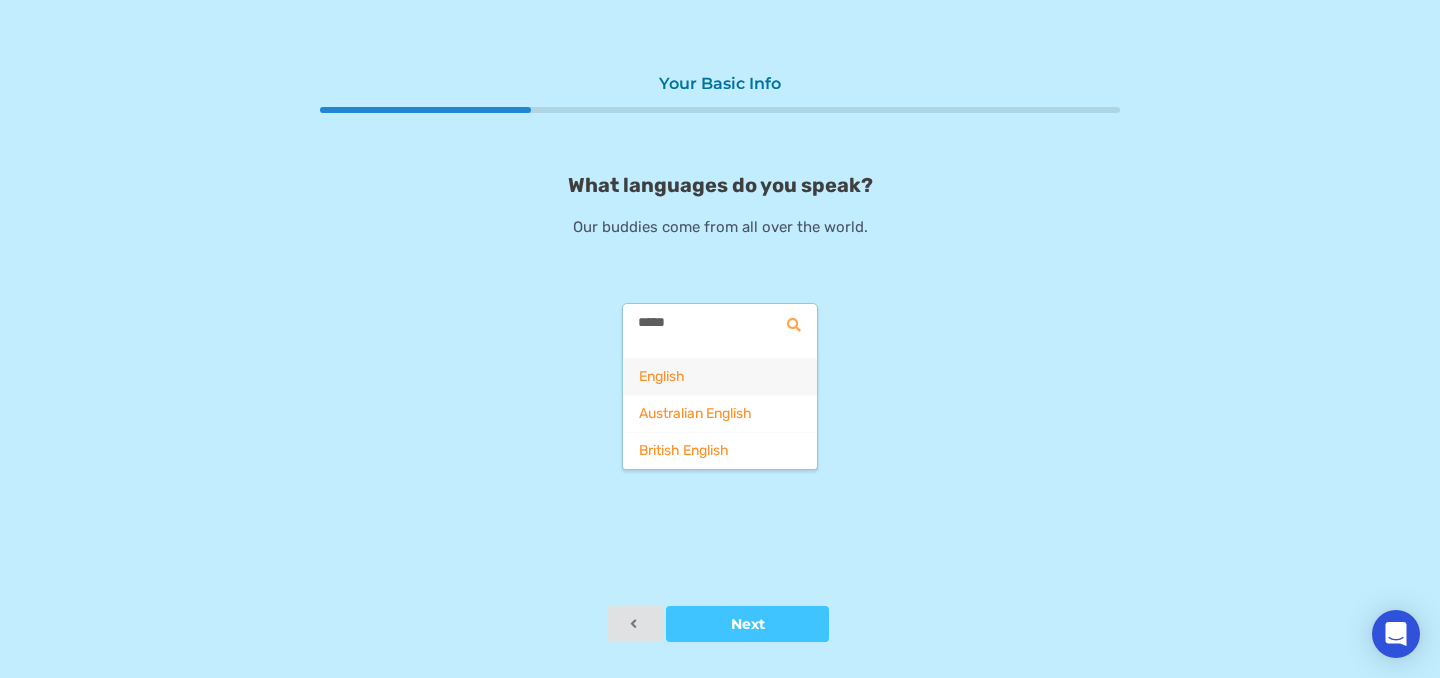 type on "*****" 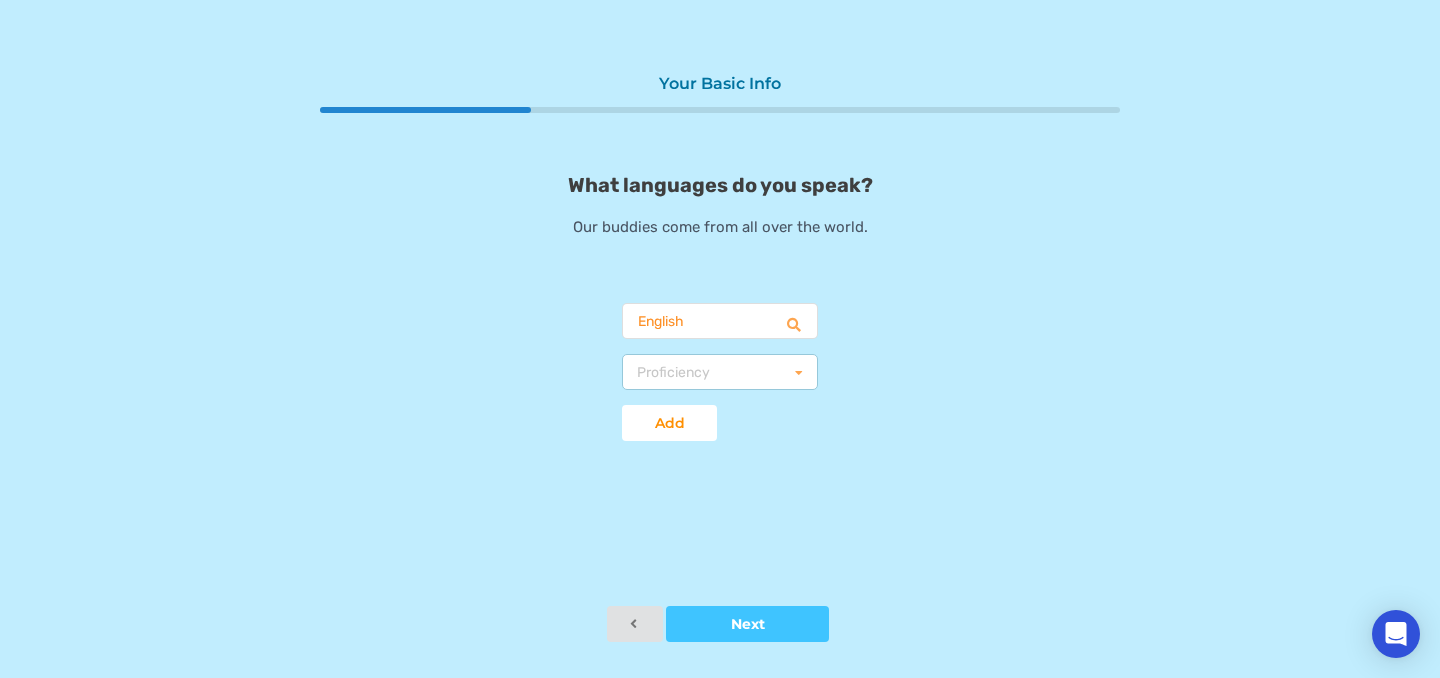 click on "Proficiency Basic Fluent Native" at bounding box center [720, 372] 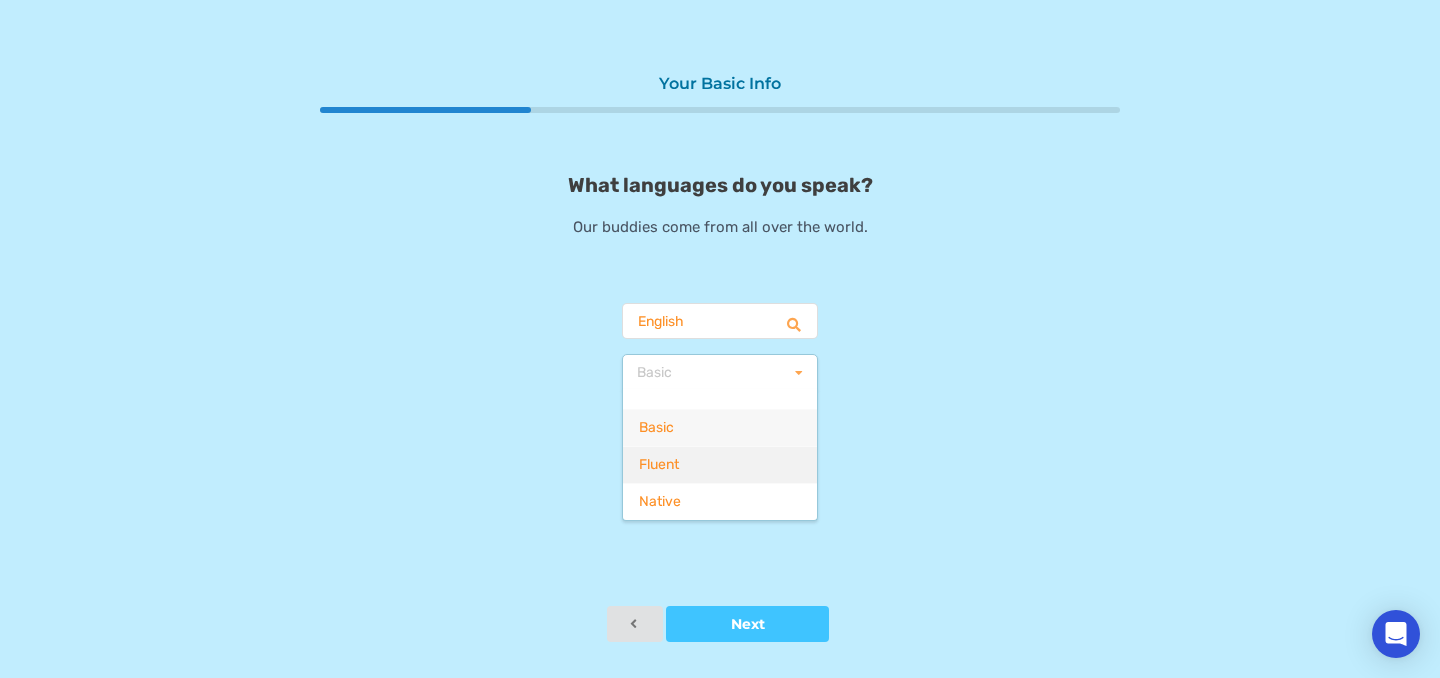 click on "Fluent" at bounding box center (720, 464) 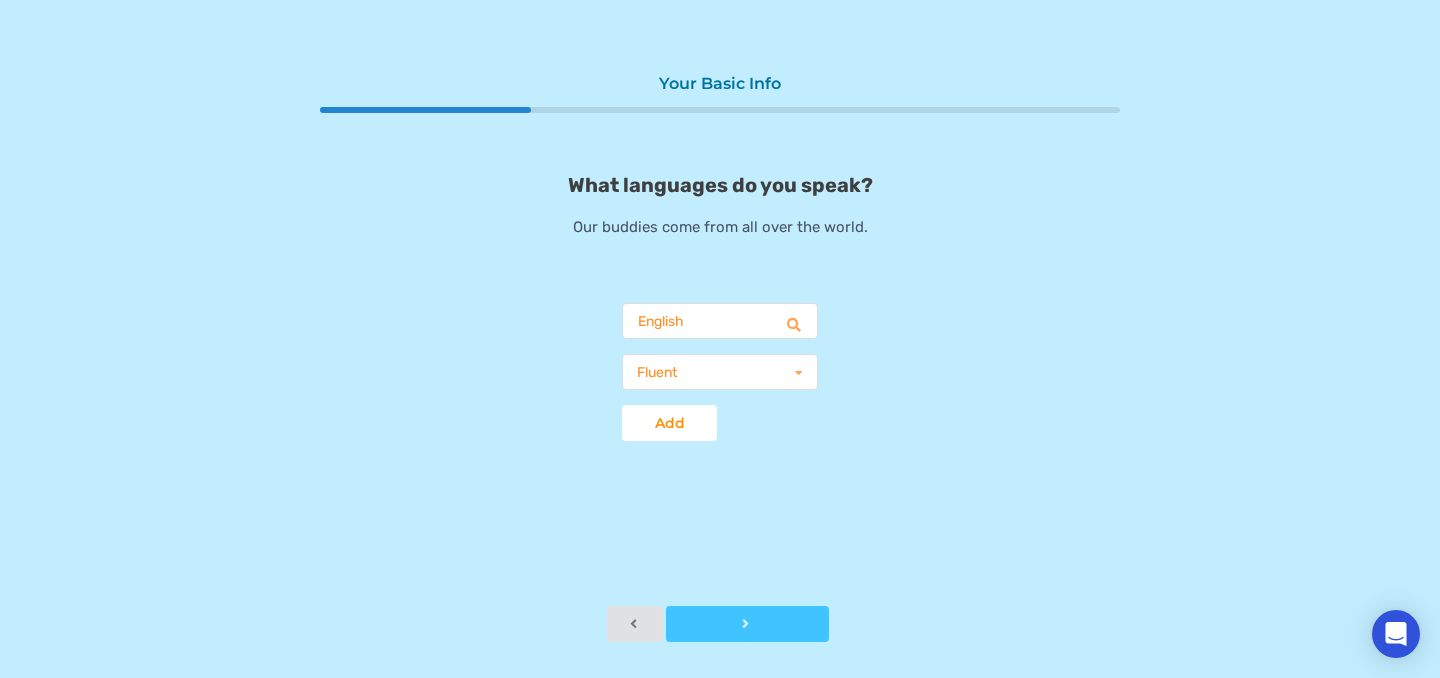 click on "Next" at bounding box center (747, 624) 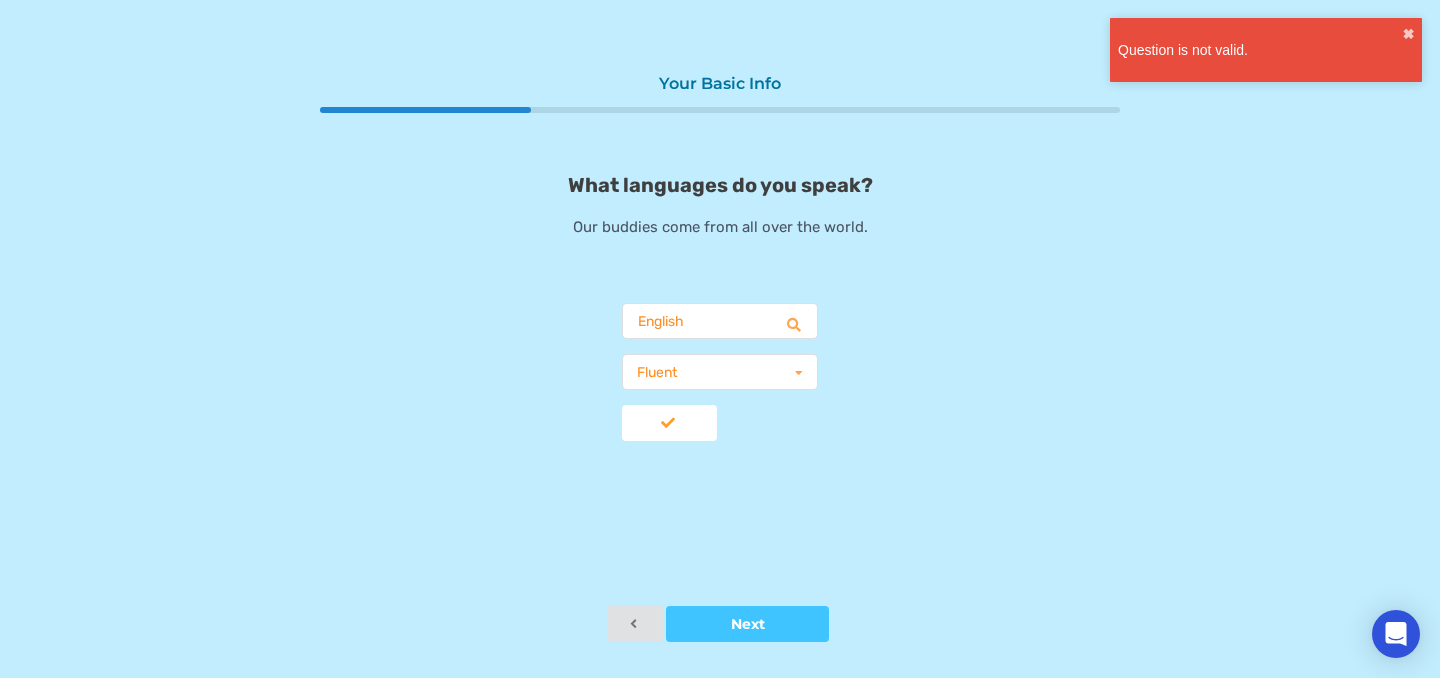 click at bounding box center (667, 423) 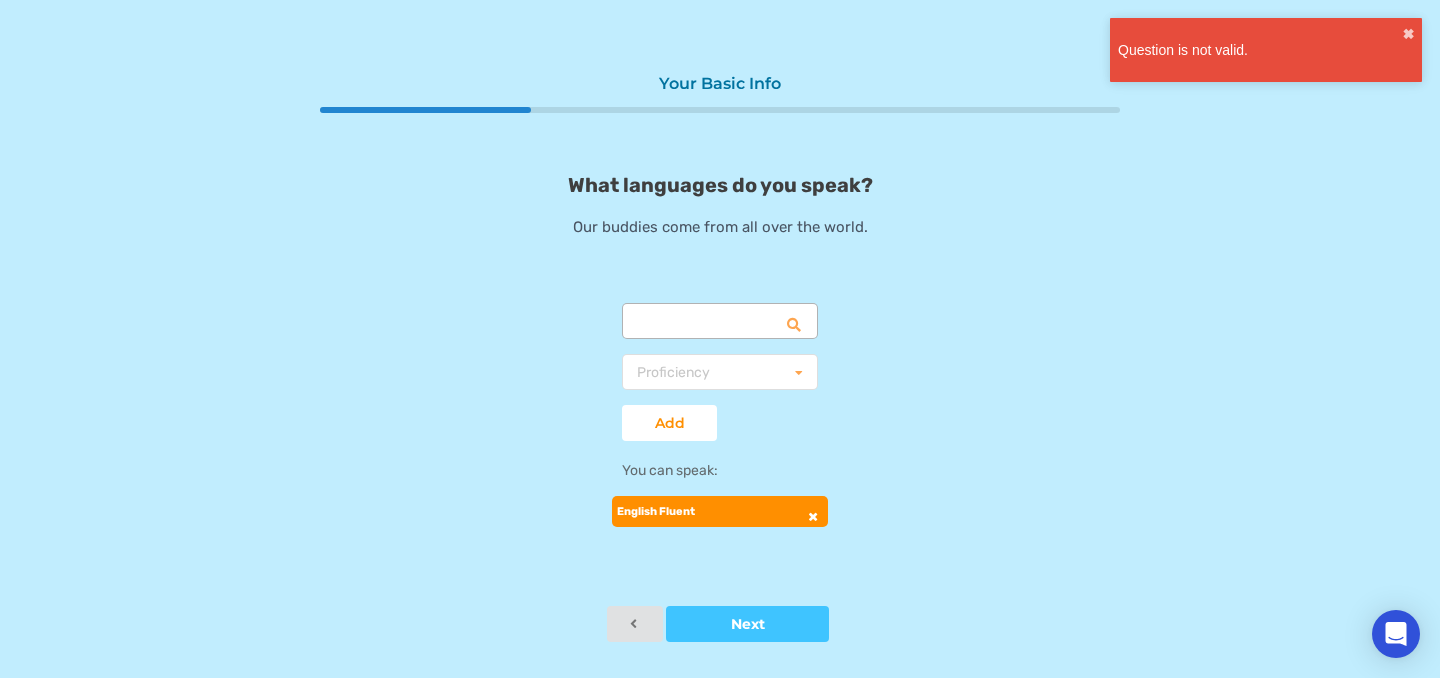click at bounding box center [721, 322] 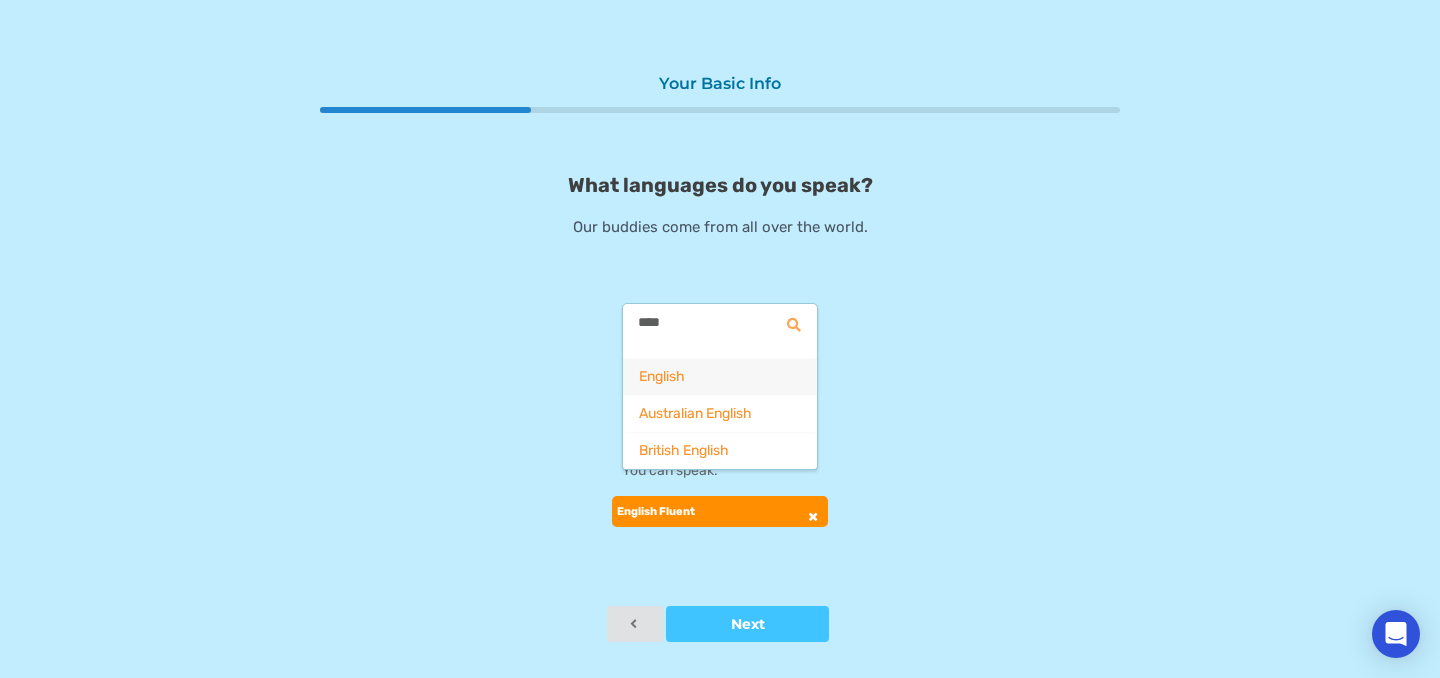 type on "****" 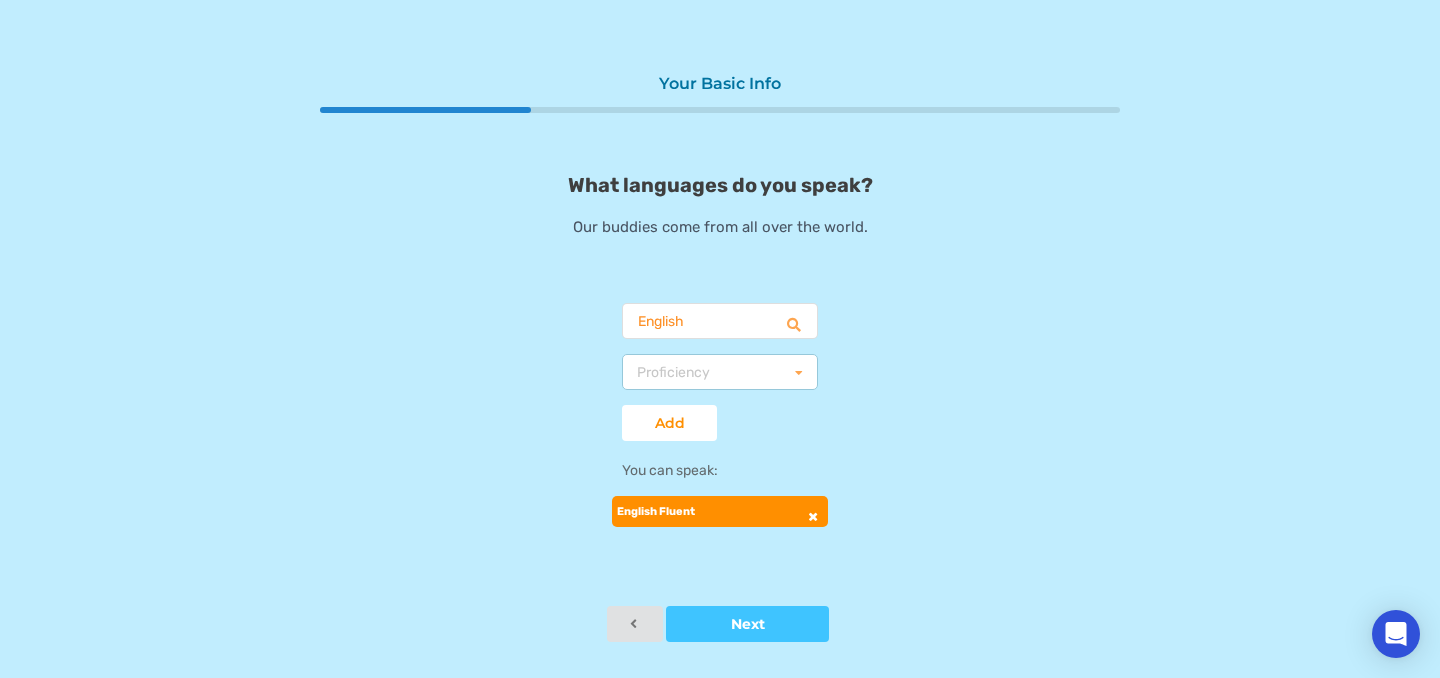 click on "Proficiency" at bounding box center (673, 373) 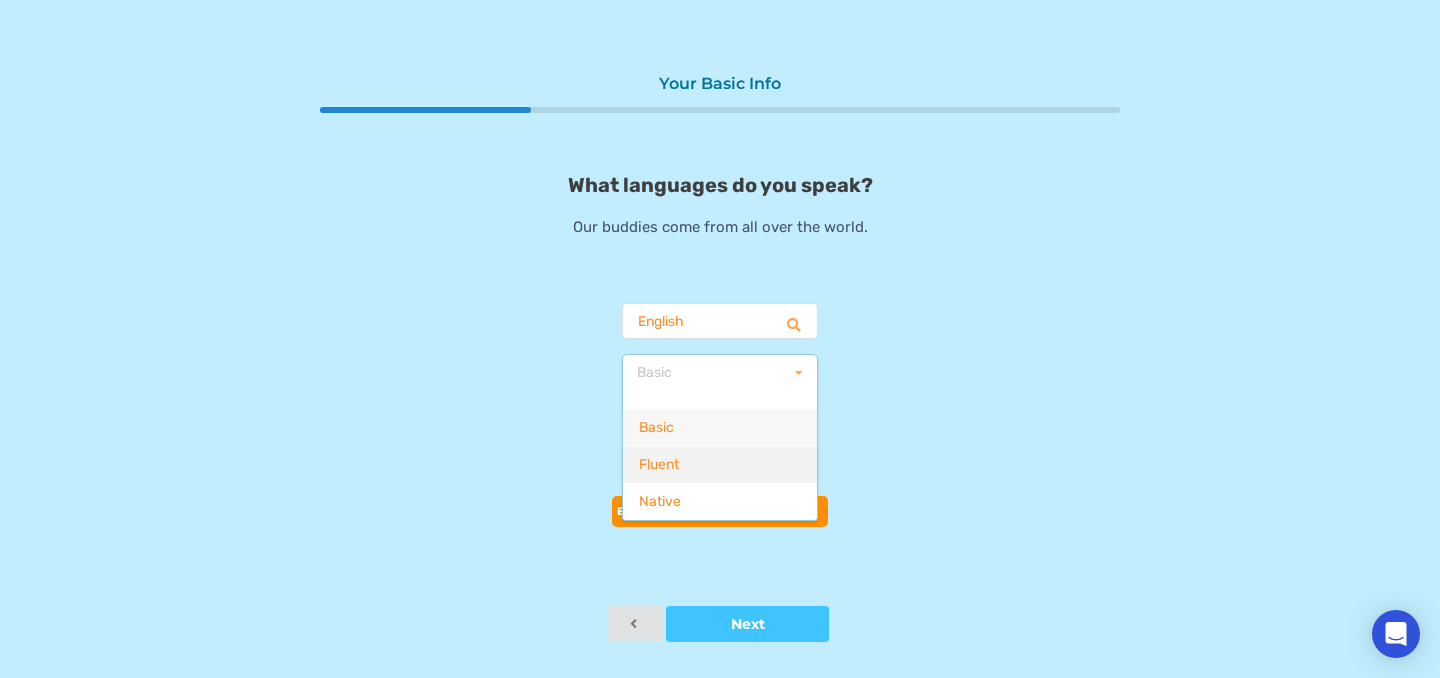 click on "Fluent" at bounding box center (720, 464) 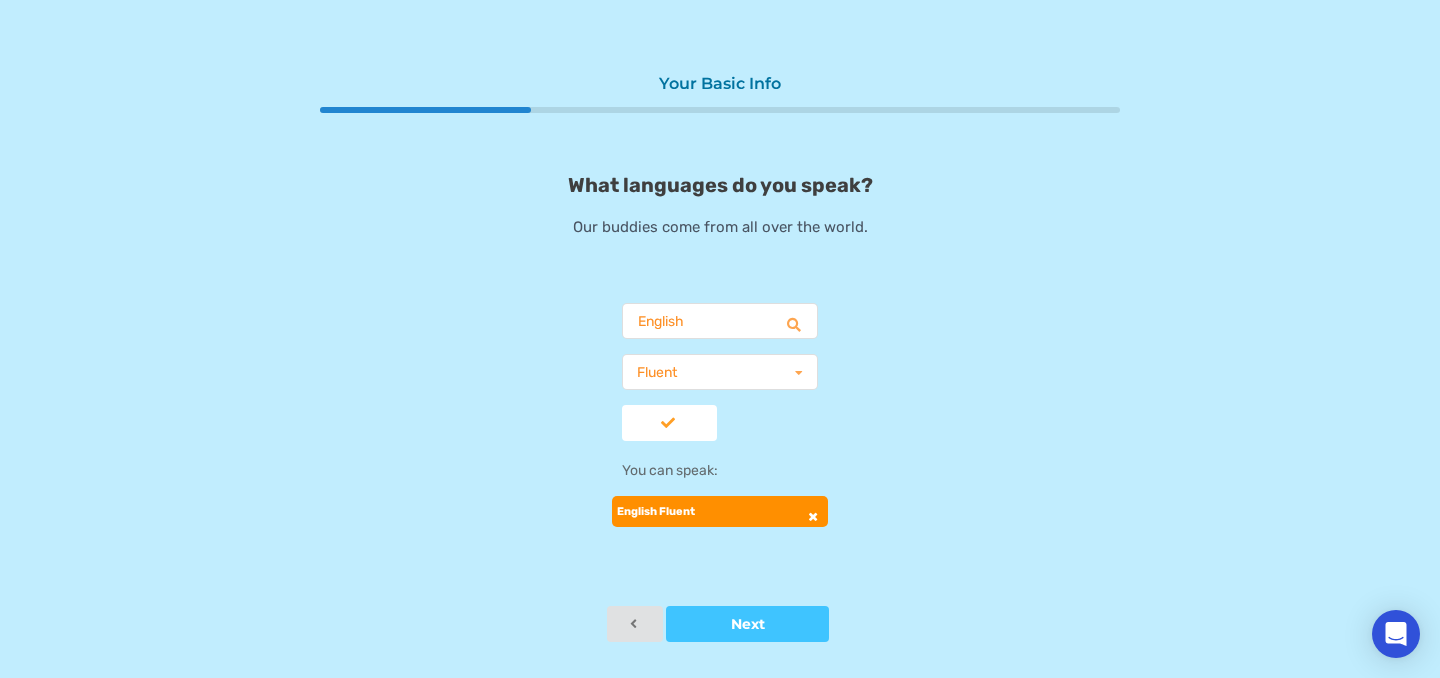 click at bounding box center [667, 423] 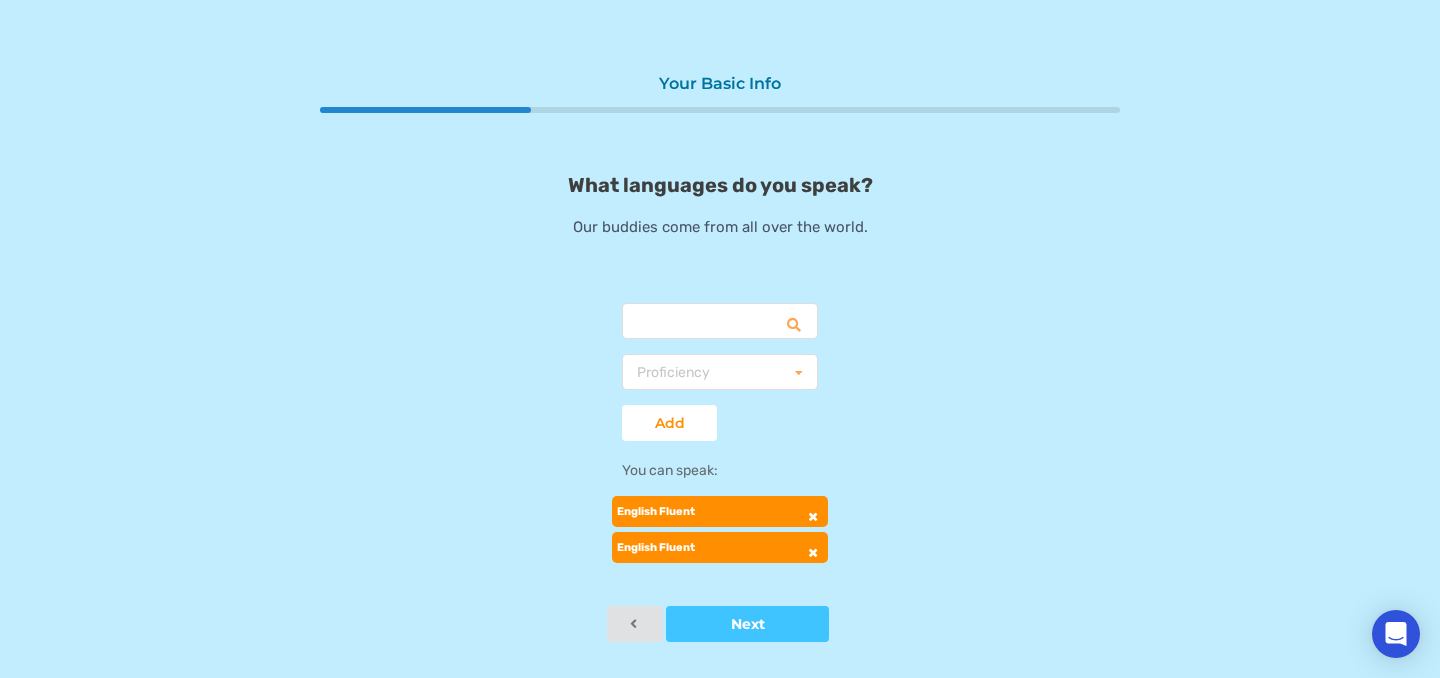 click at bounding box center [813, 511] 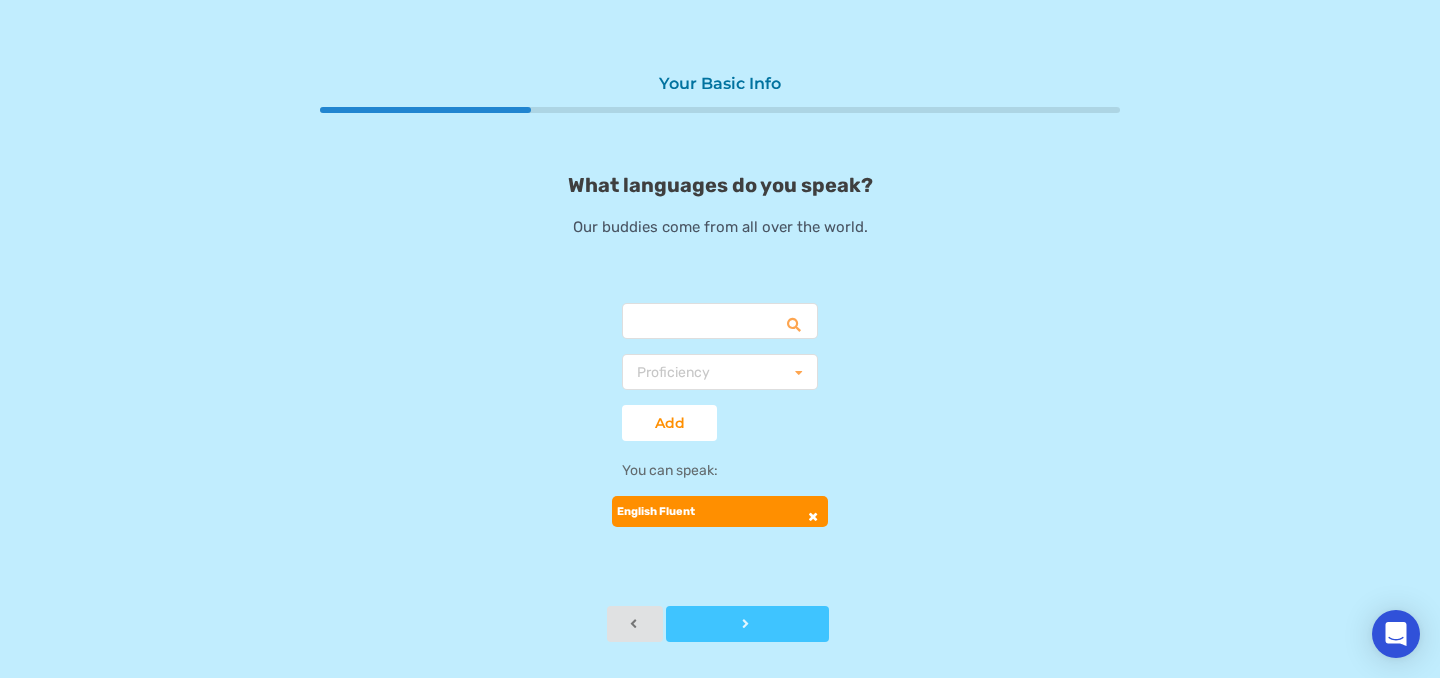 click at bounding box center [746, 624] 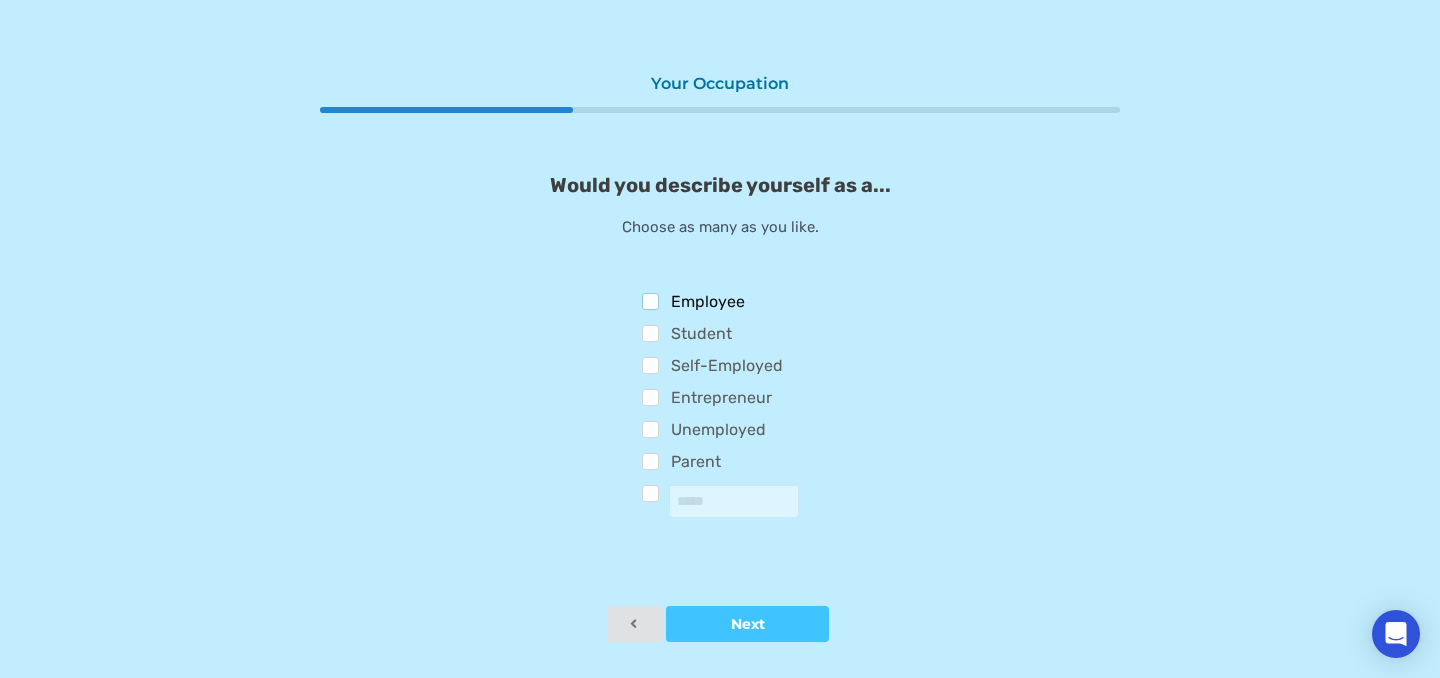 click on "Employee" at bounding box center (694, 304) 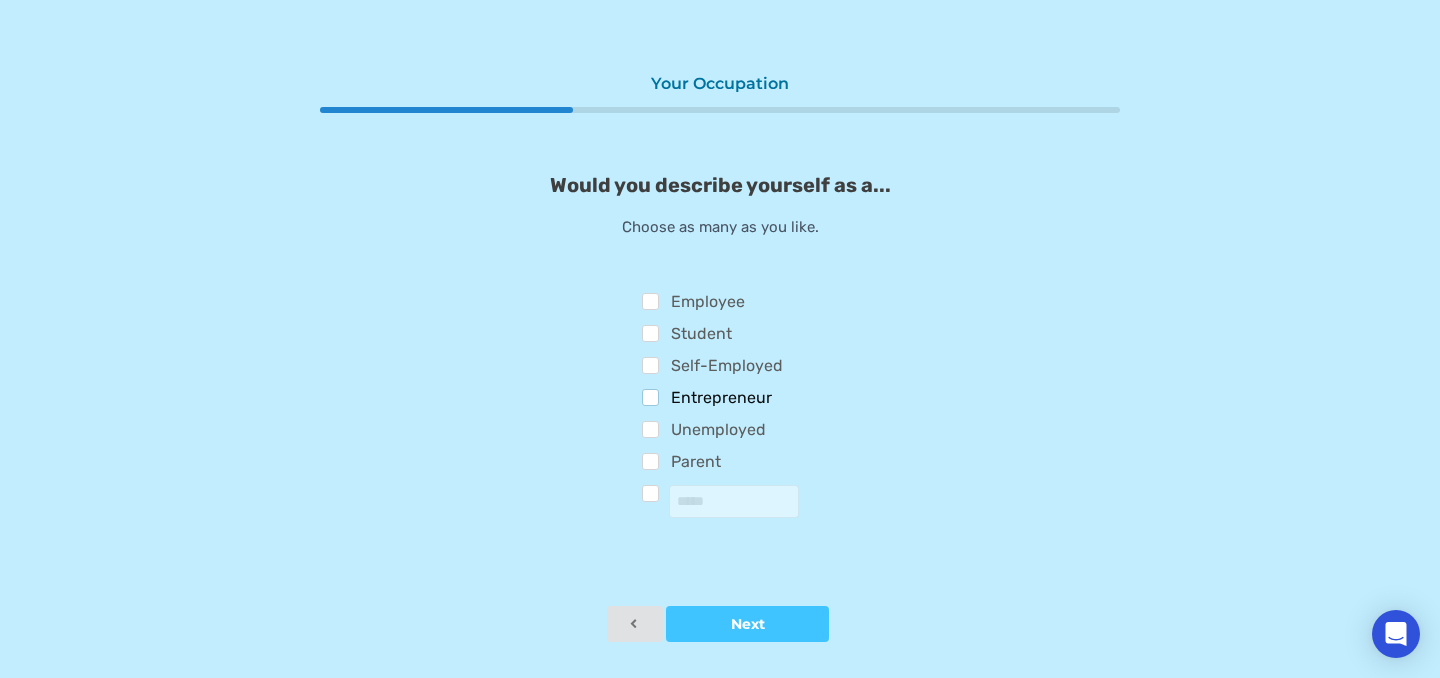 click on "Entrepreneur" at bounding box center (707, 400) 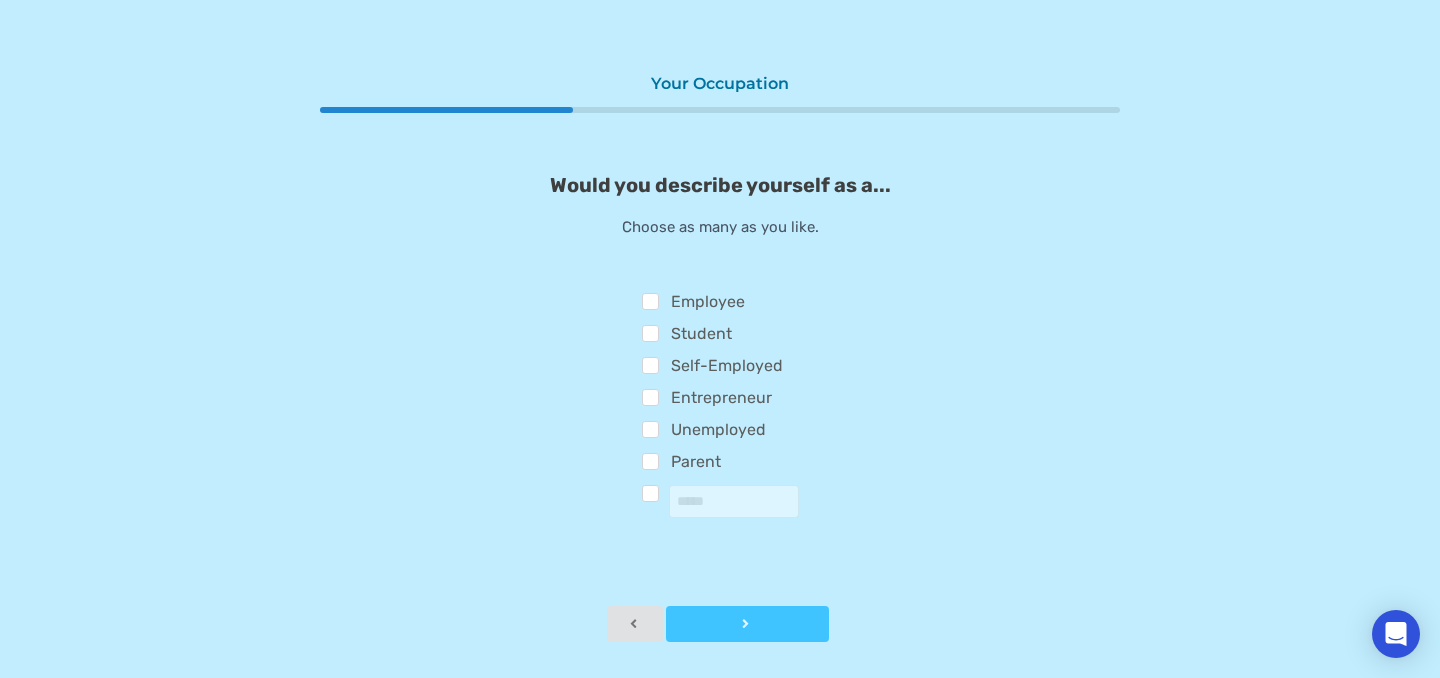 click at bounding box center (747, 624) 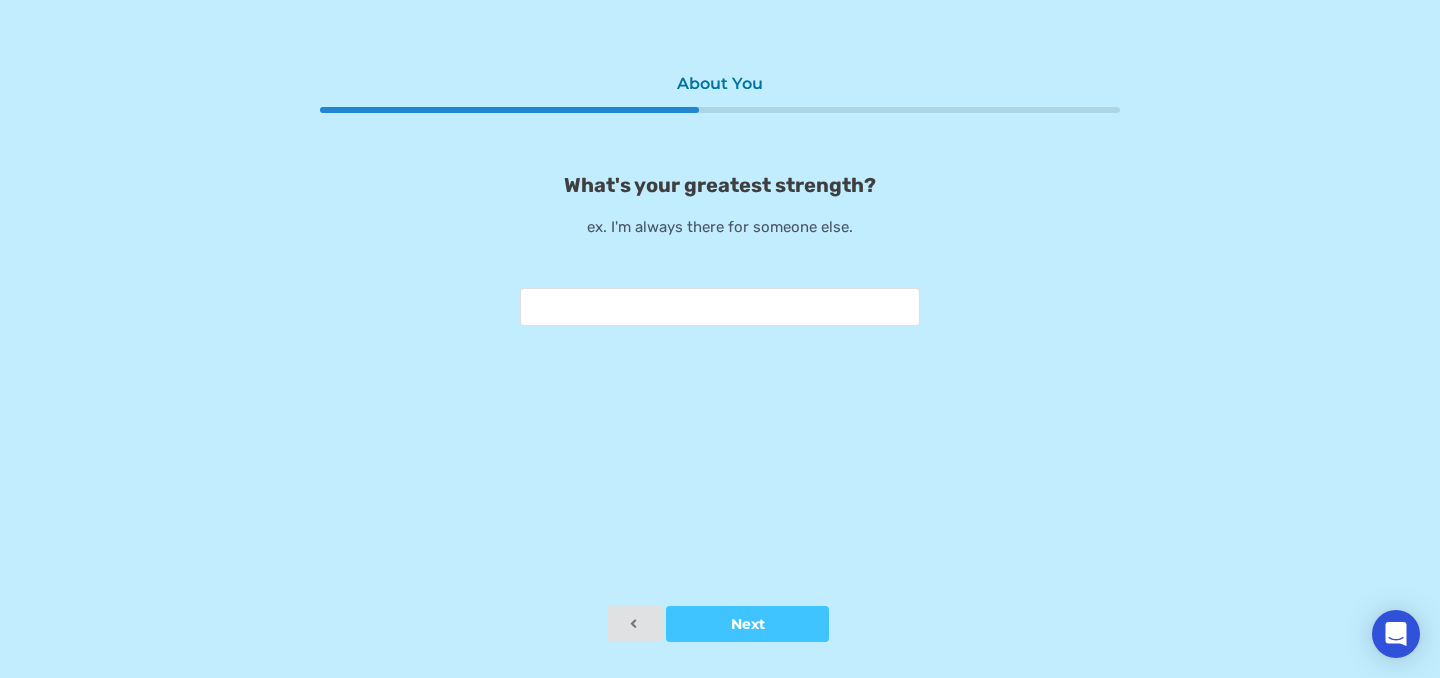 click at bounding box center (720, 307) 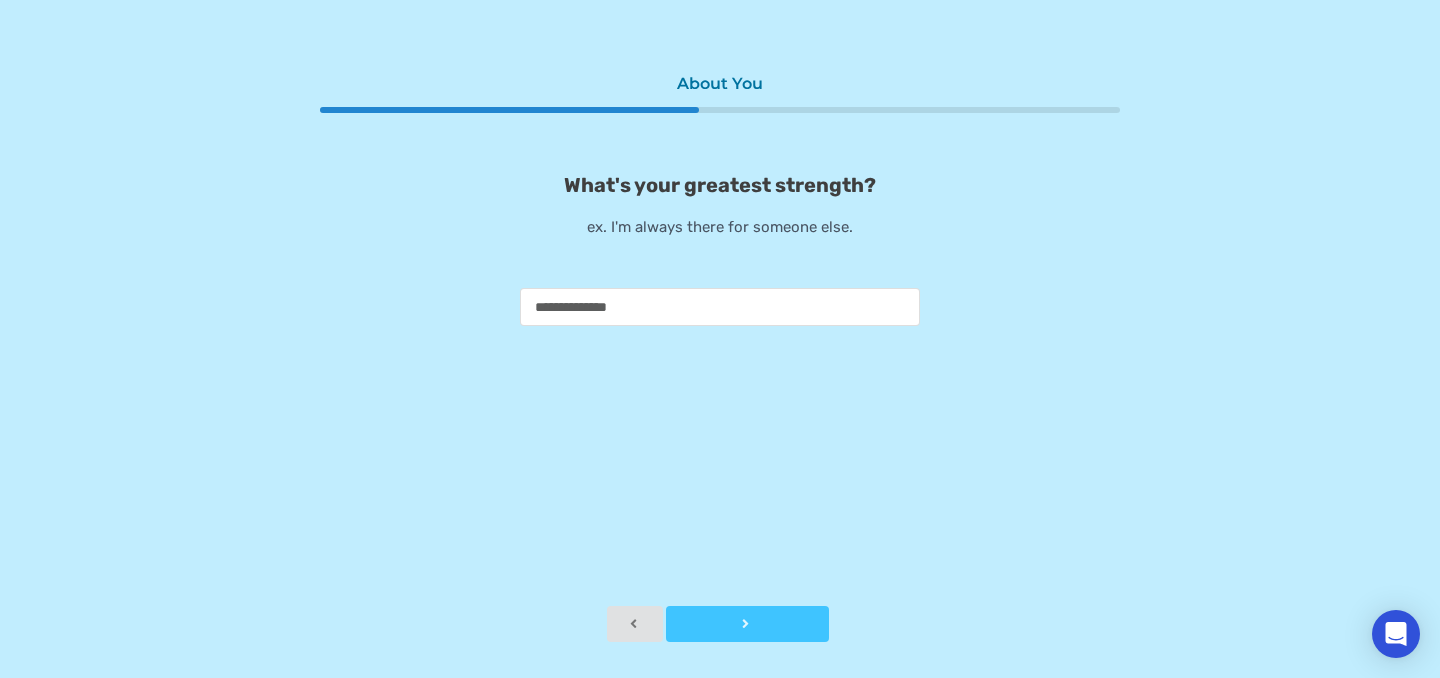 type on "**********" 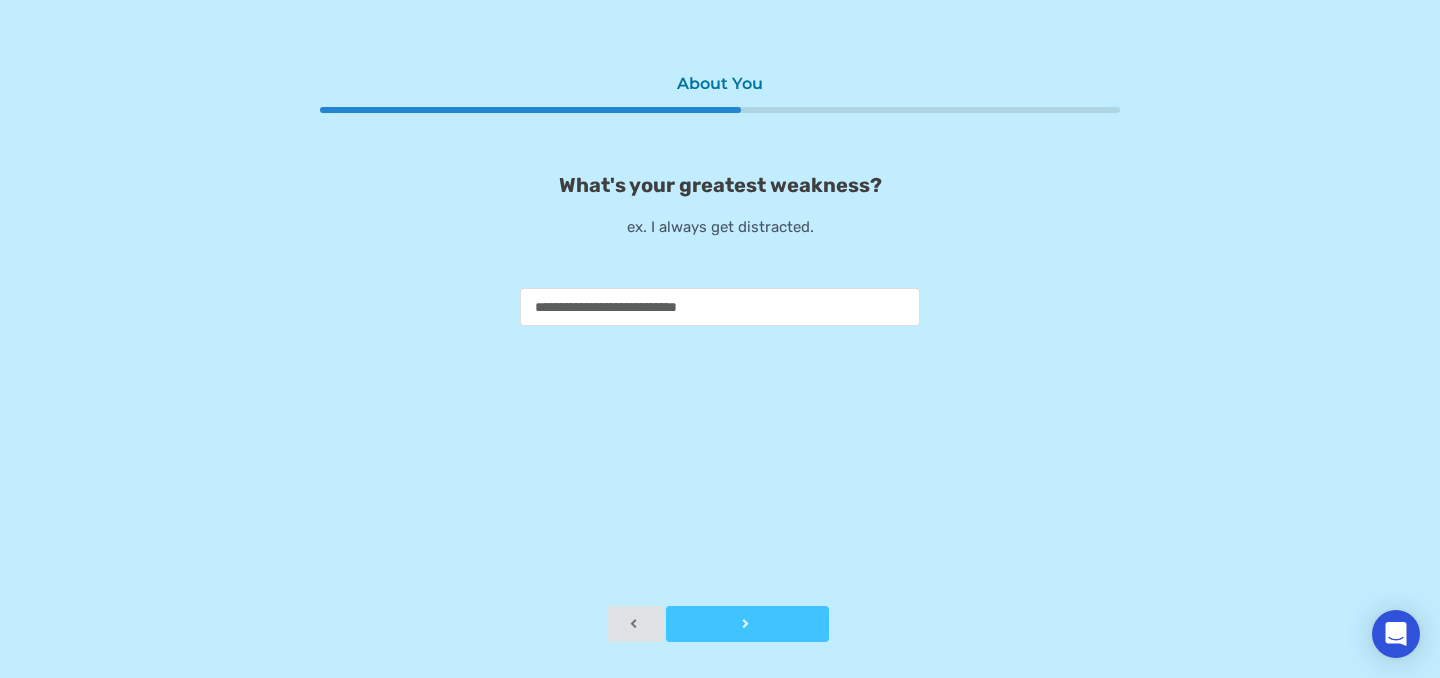 type on "**********" 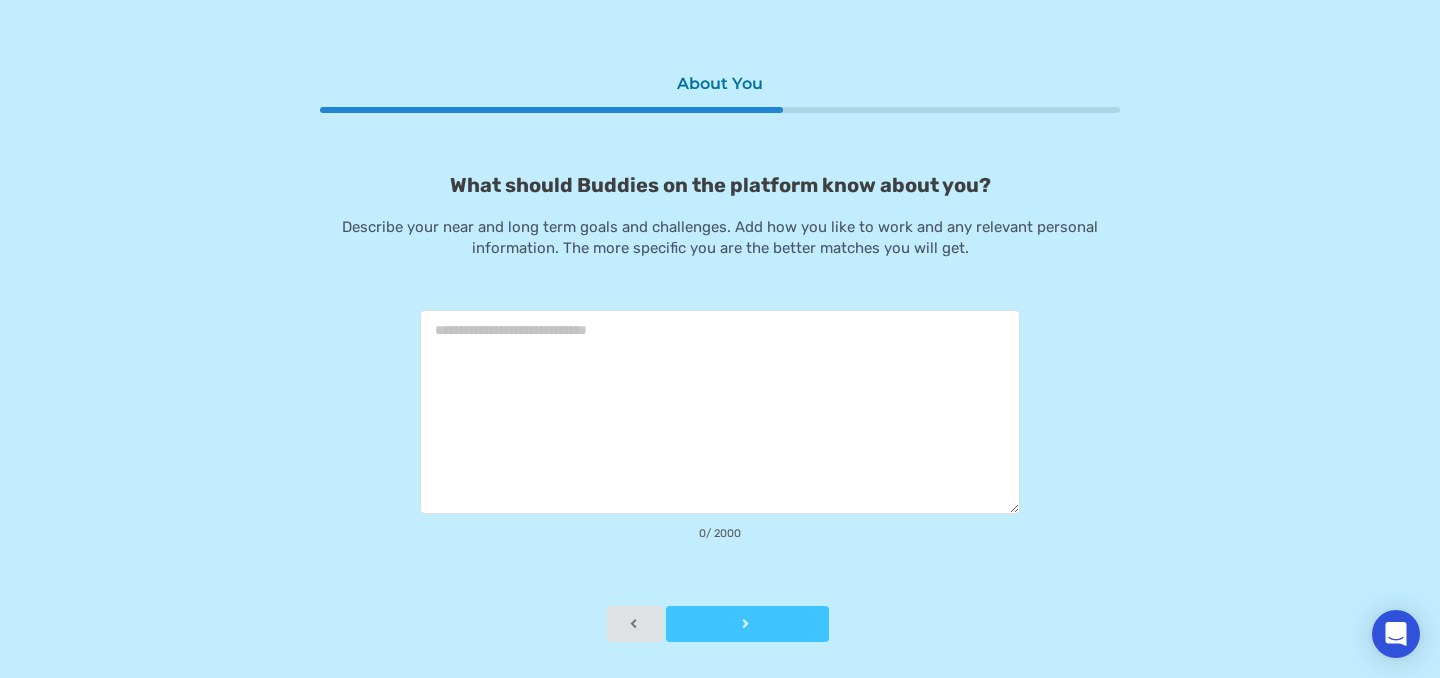 click on "Next" at bounding box center (747, 624) 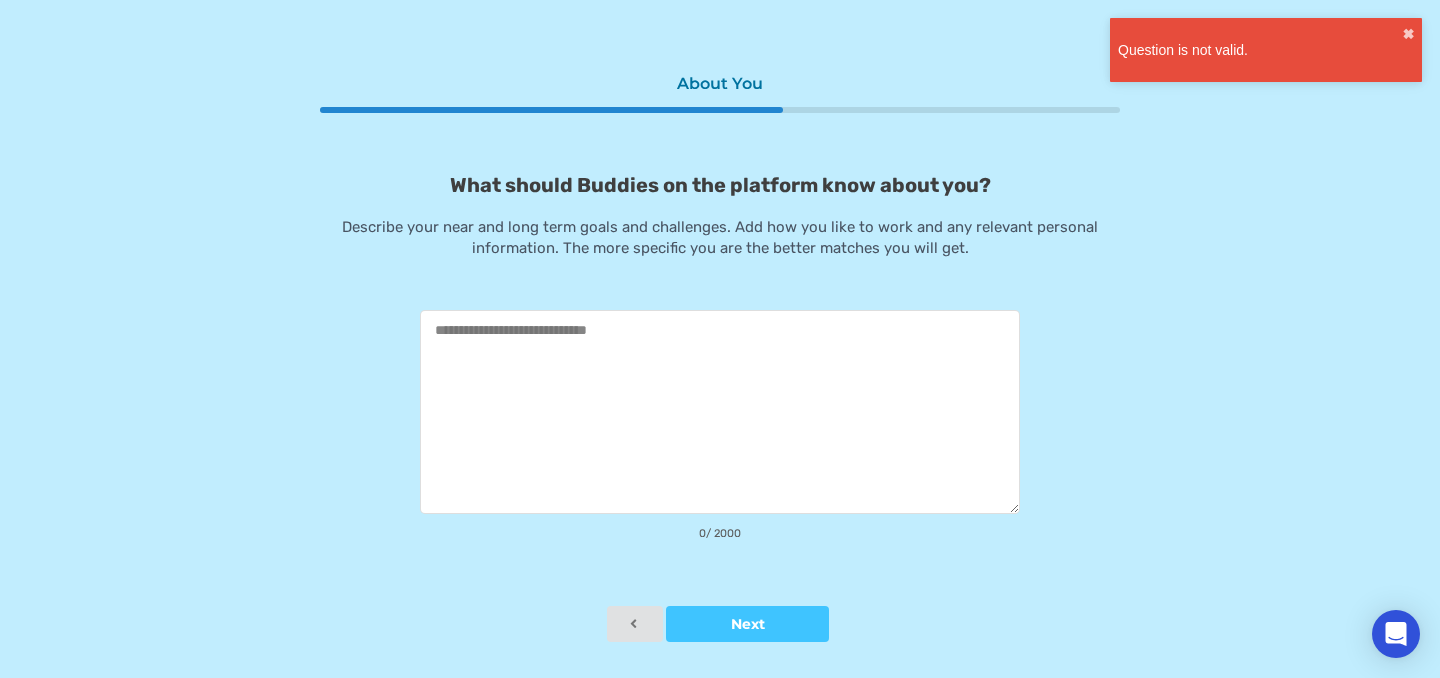 click at bounding box center (720, 412) 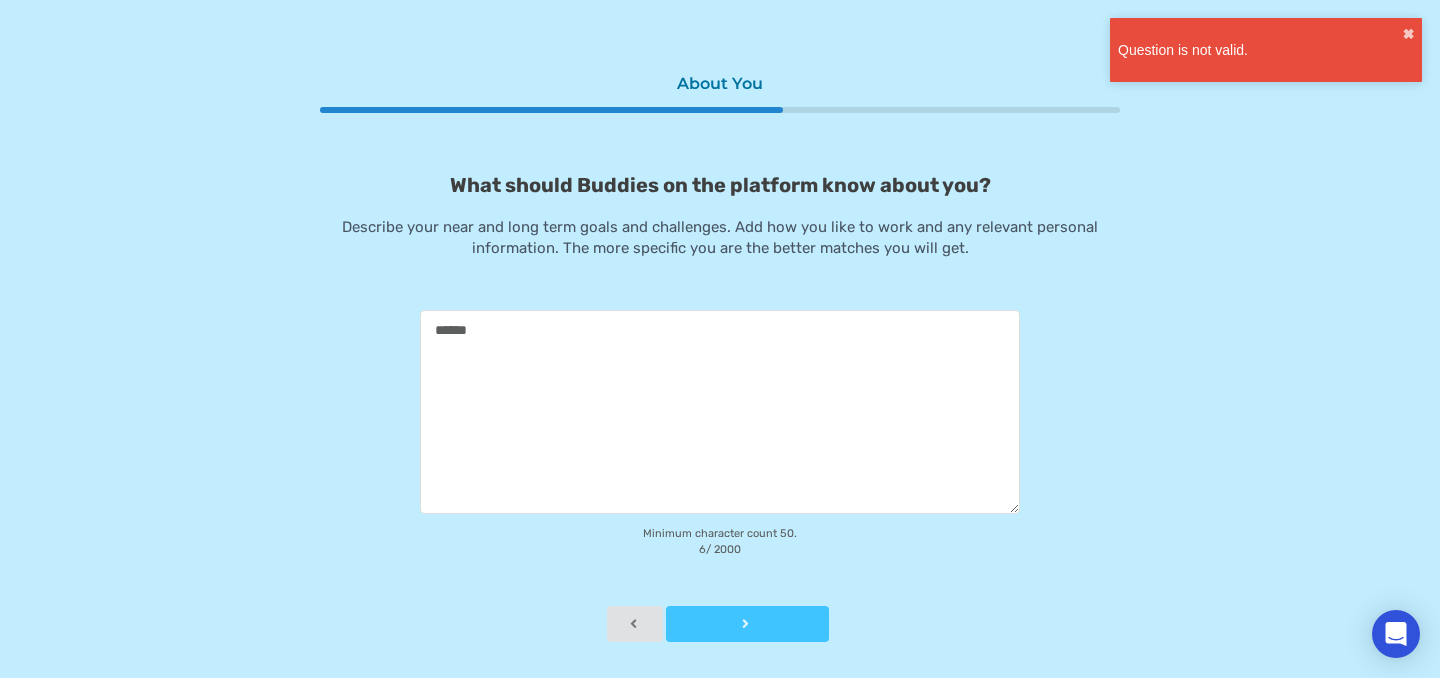 click at bounding box center [747, 624] 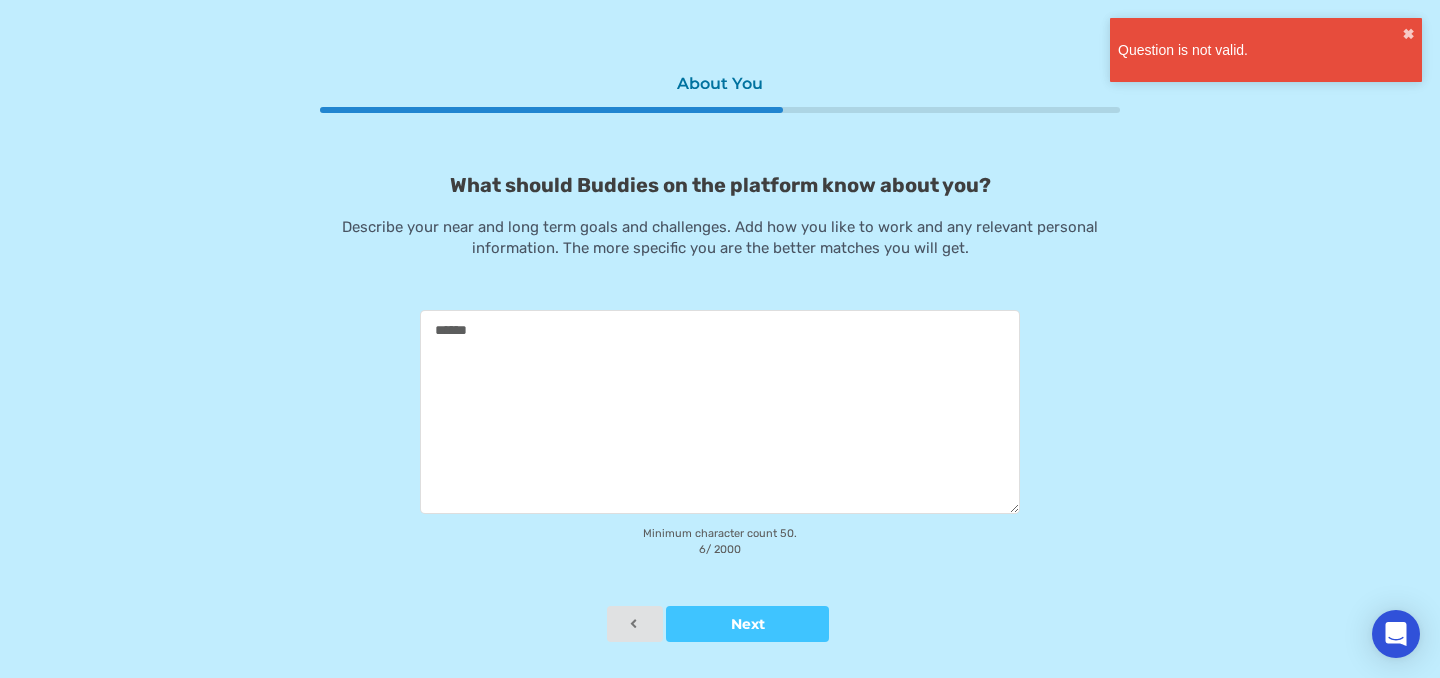 click on "******" at bounding box center (720, 412) 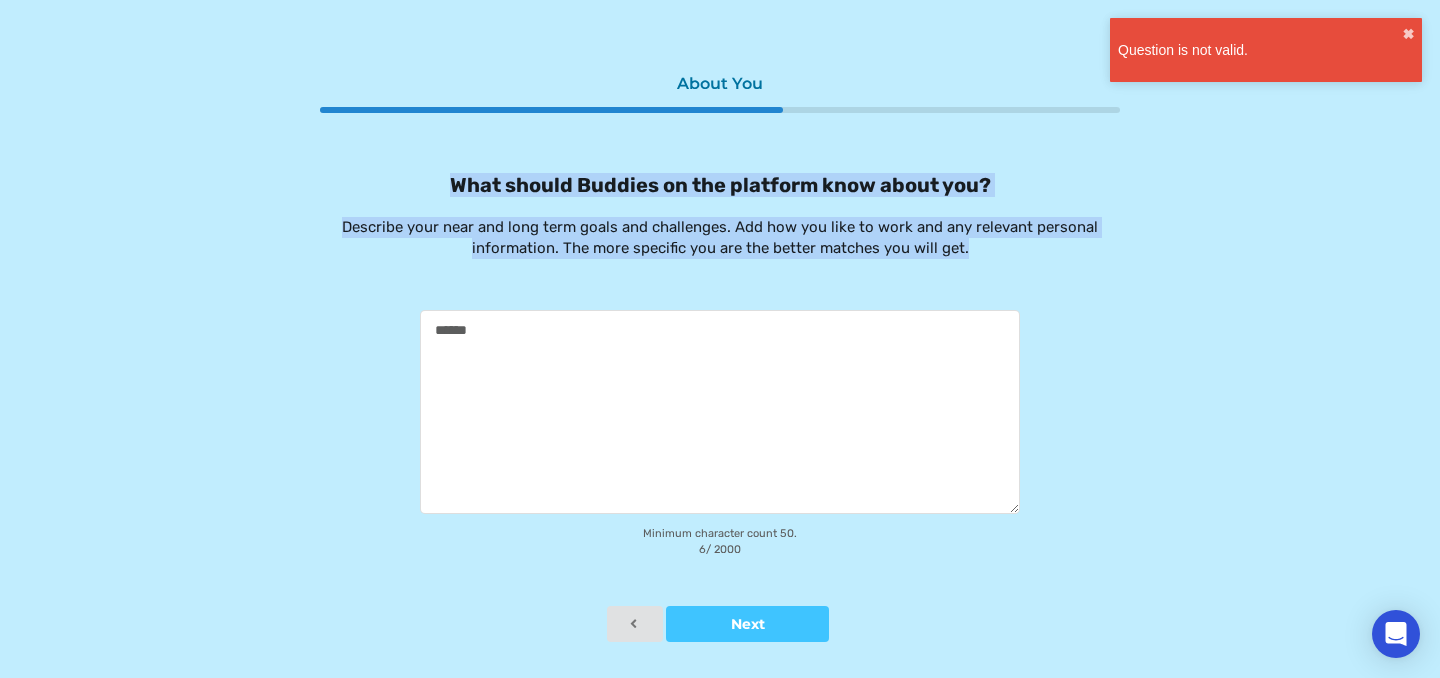 drag, startPoint x: 455, startPoint y: 183, endPoint x: 1065, endPoint y: 264, distance: 615.3544 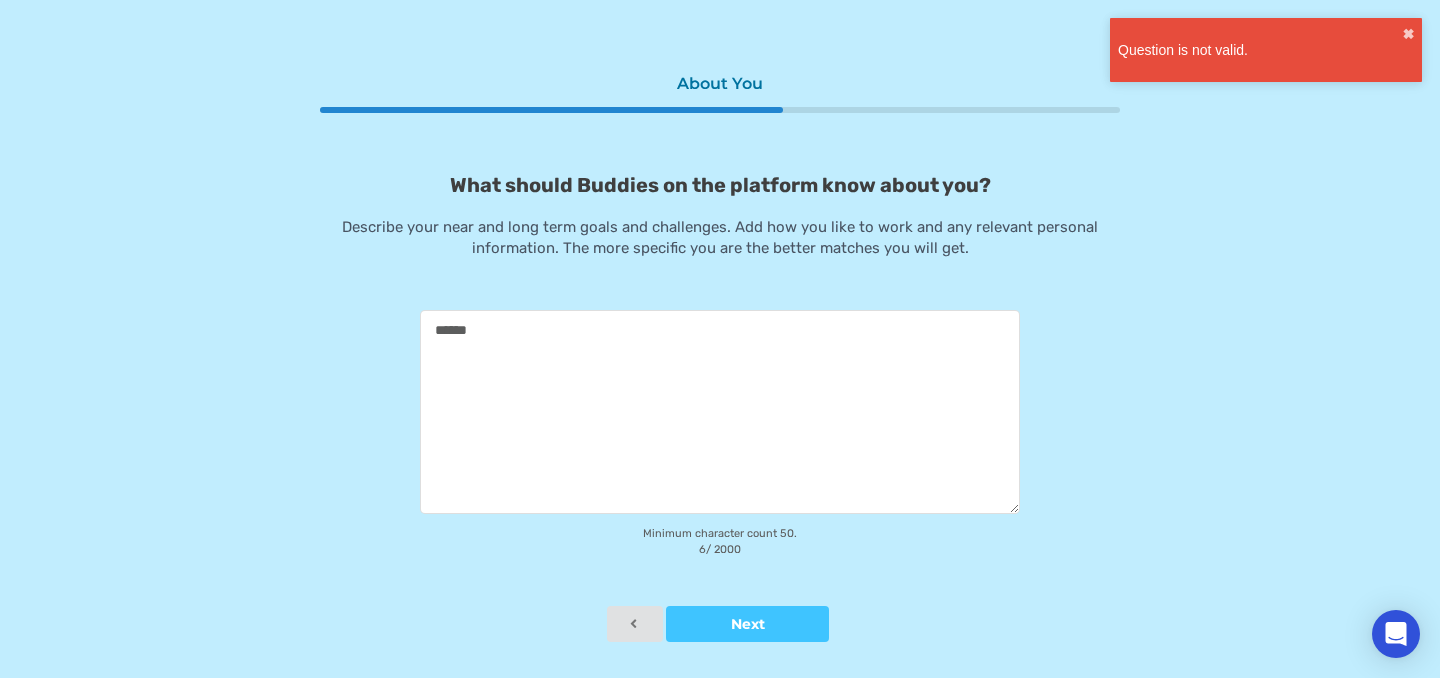 click on "******" at bounding box center (720, 412) 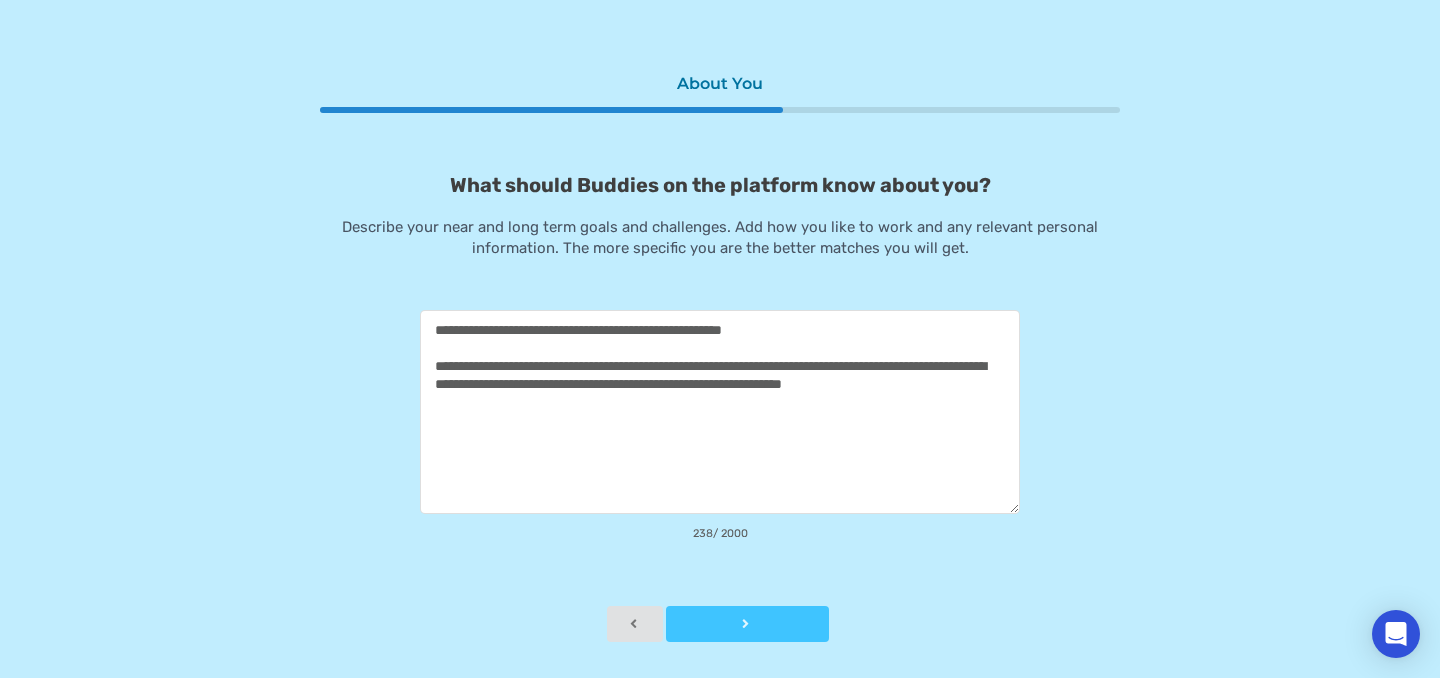 type on "**********" 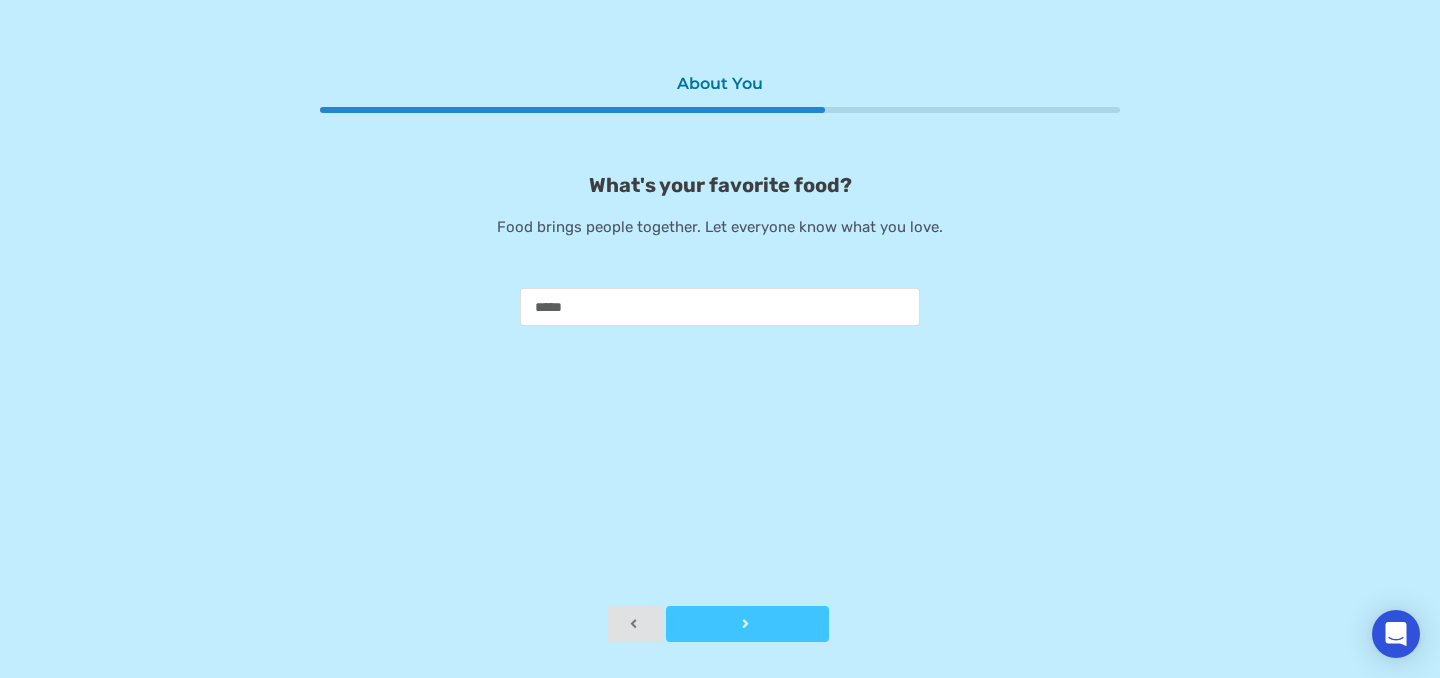 type on "*****" 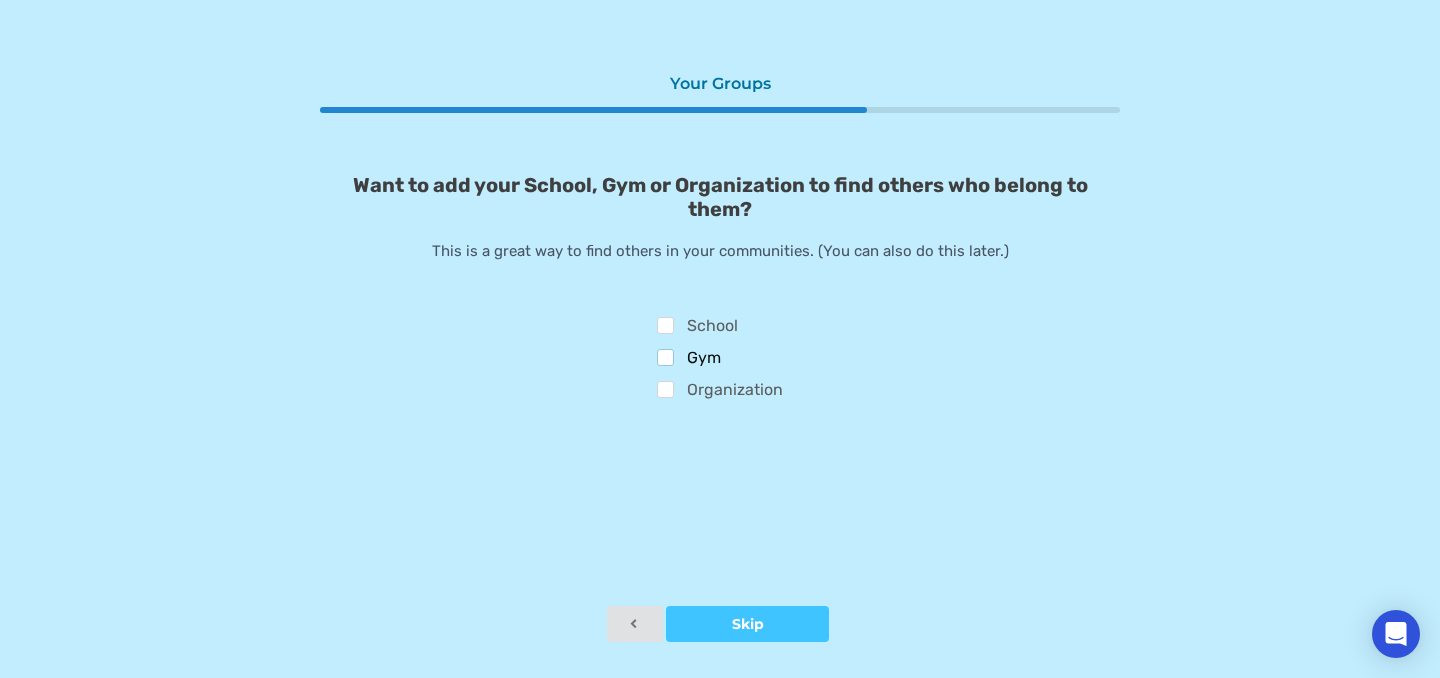 click on "Gym" at bounding box center [689, 360] 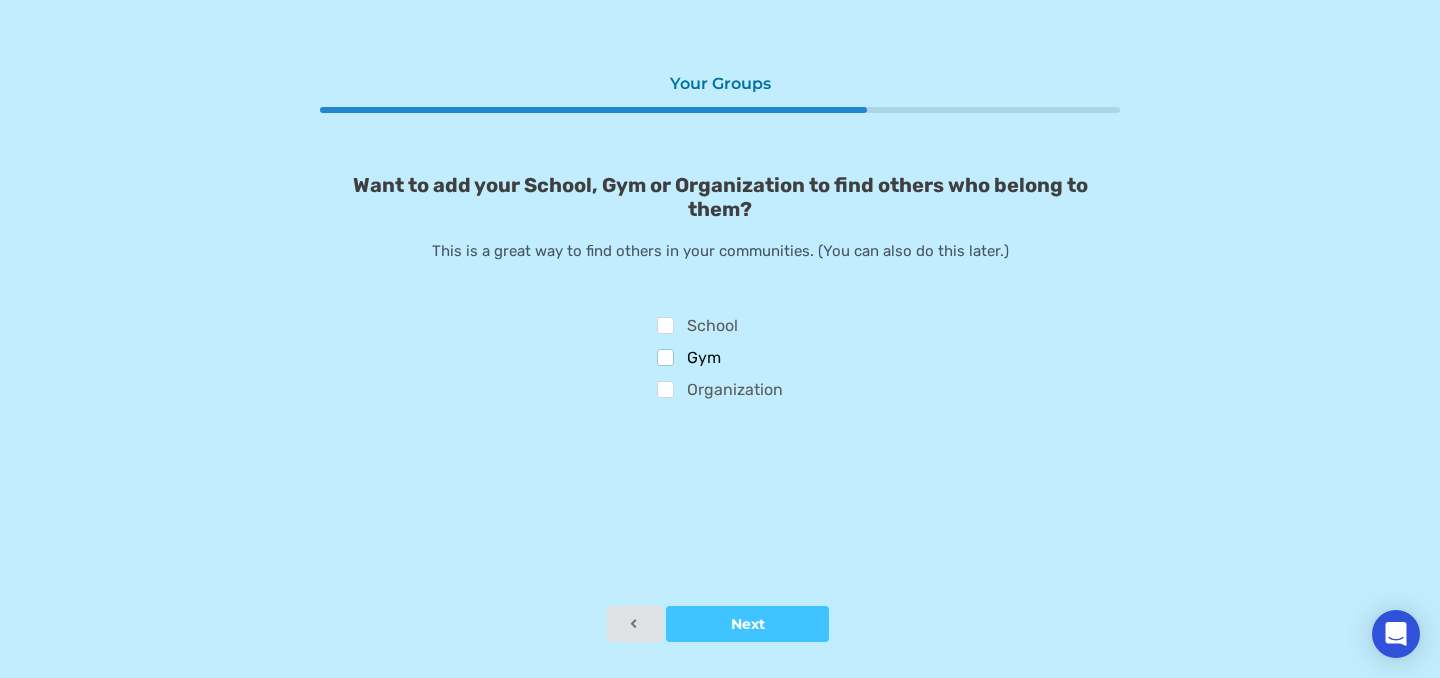 click on "Gym" at bounding box center [689, 360] 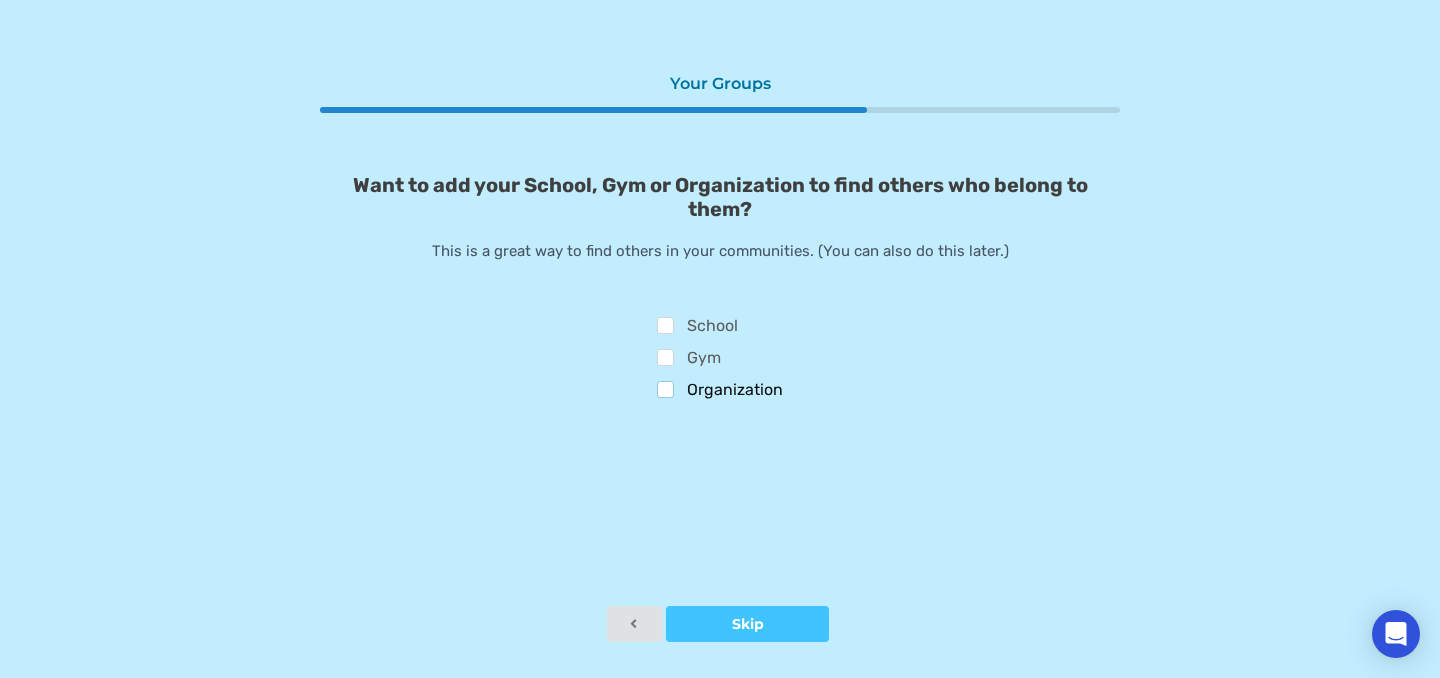 click on "Organization" at bounding box center (720, 392) 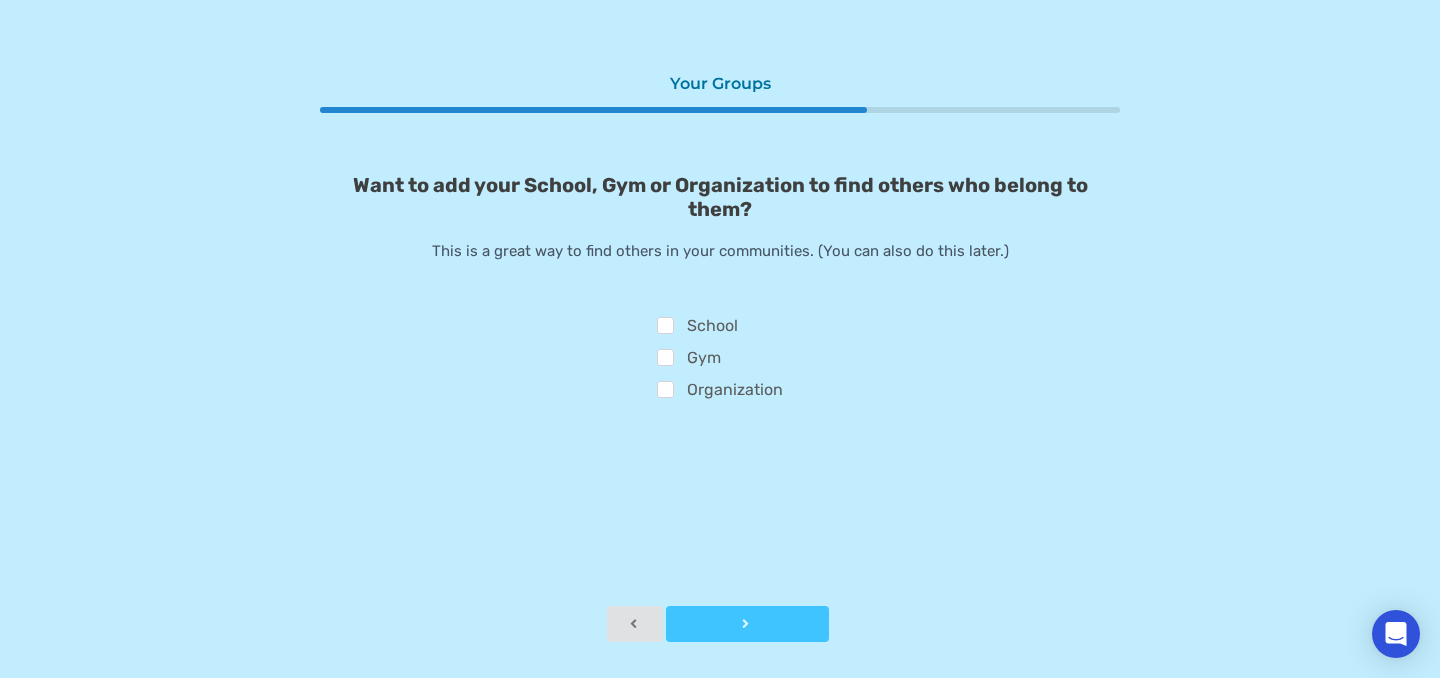 click at bounding box center [747, 624] 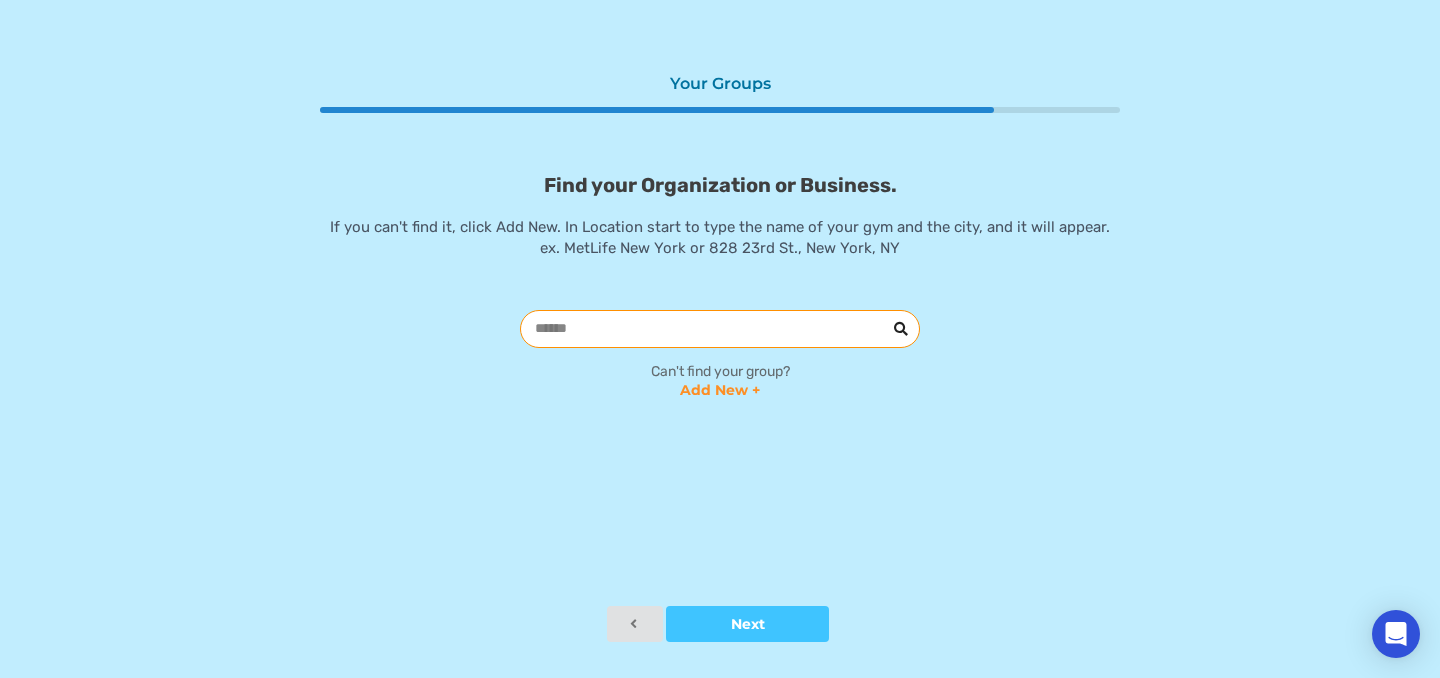 click at bounding box center (720, 329) 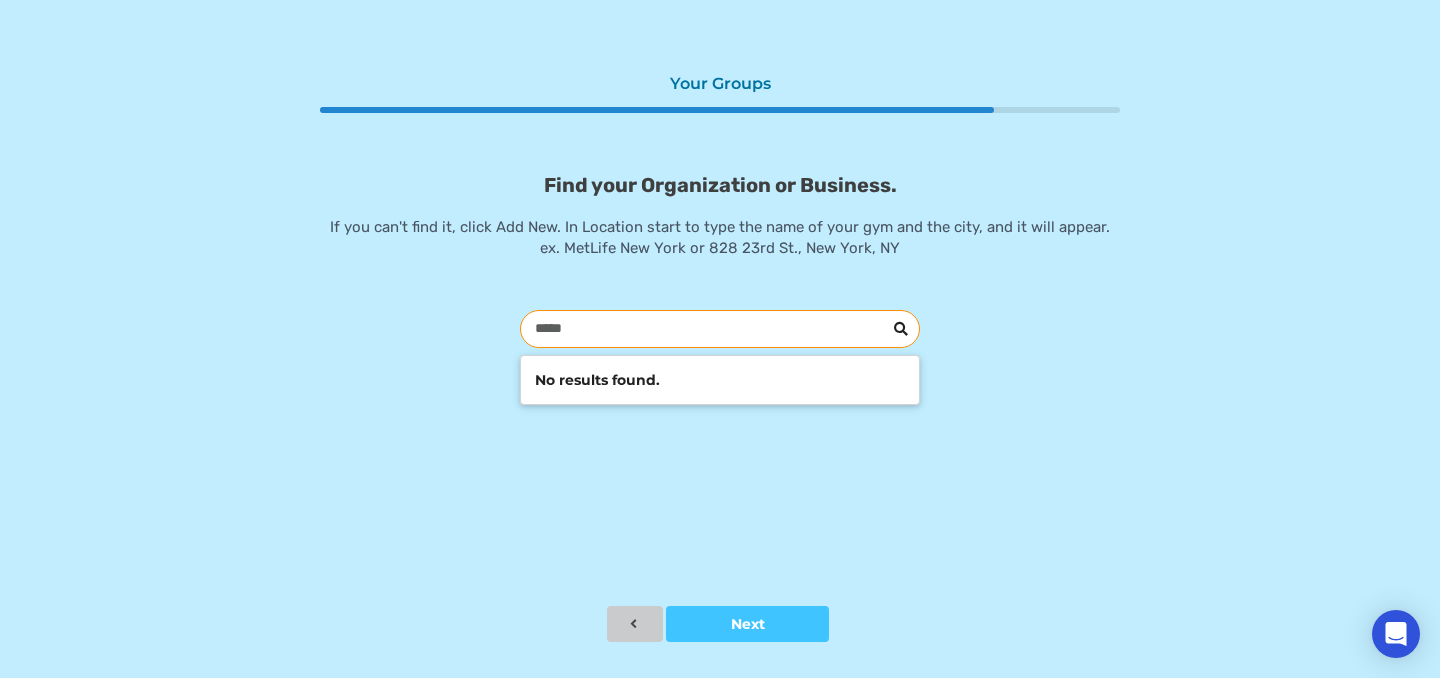 type on "*****" 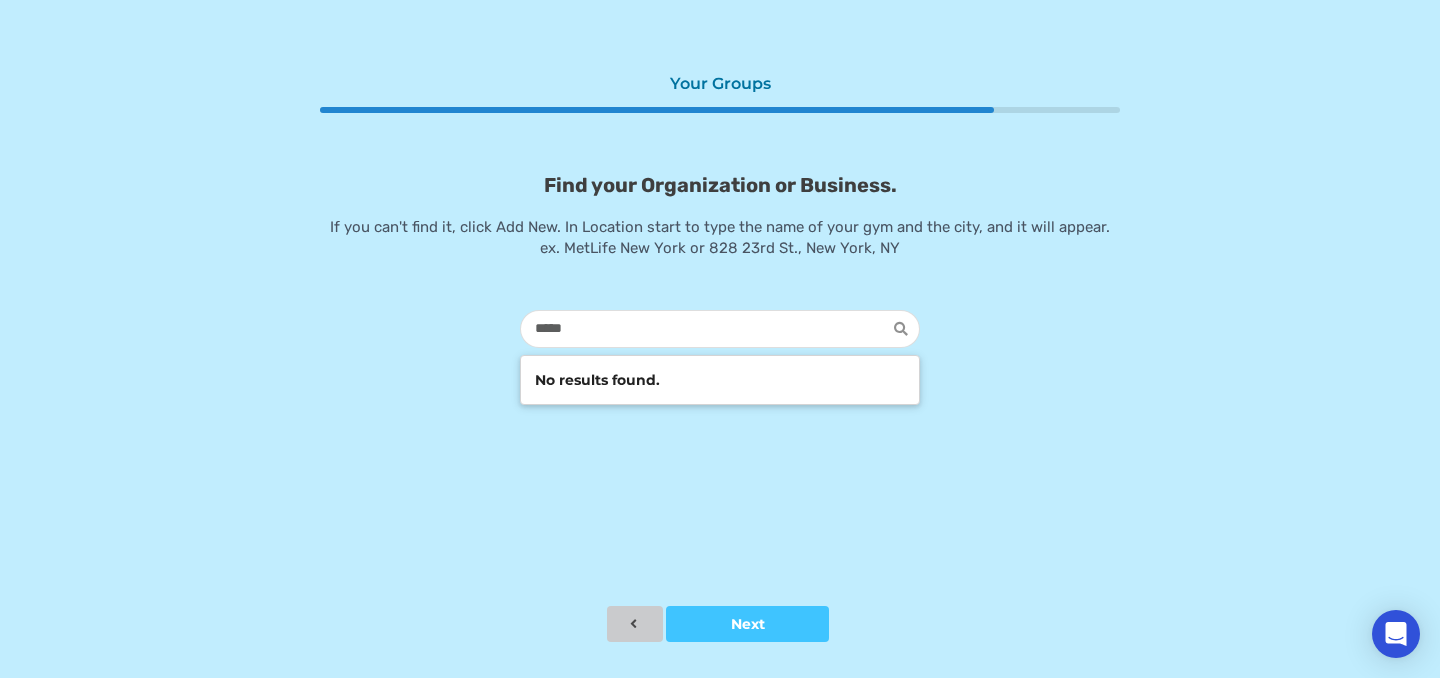 click at bounding box center (633, 623) 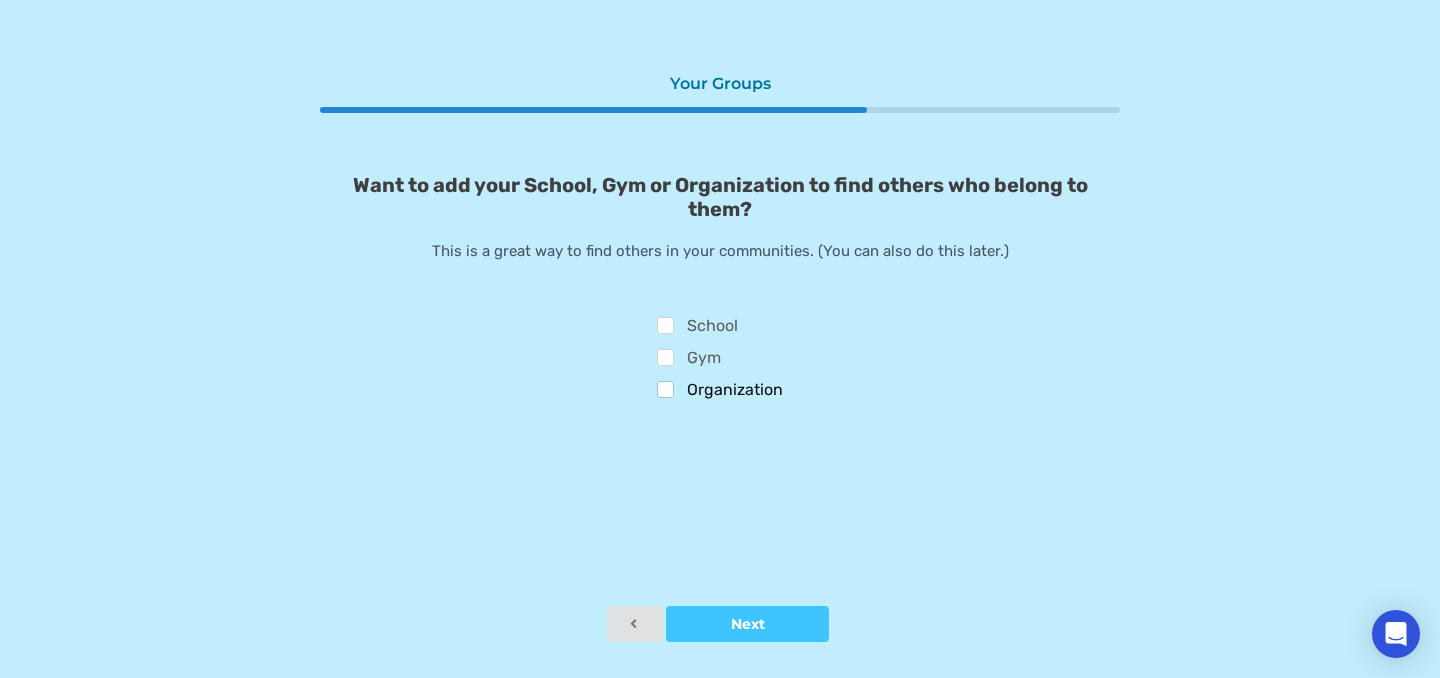 click on "Organization" at bounding box center (720, 392) 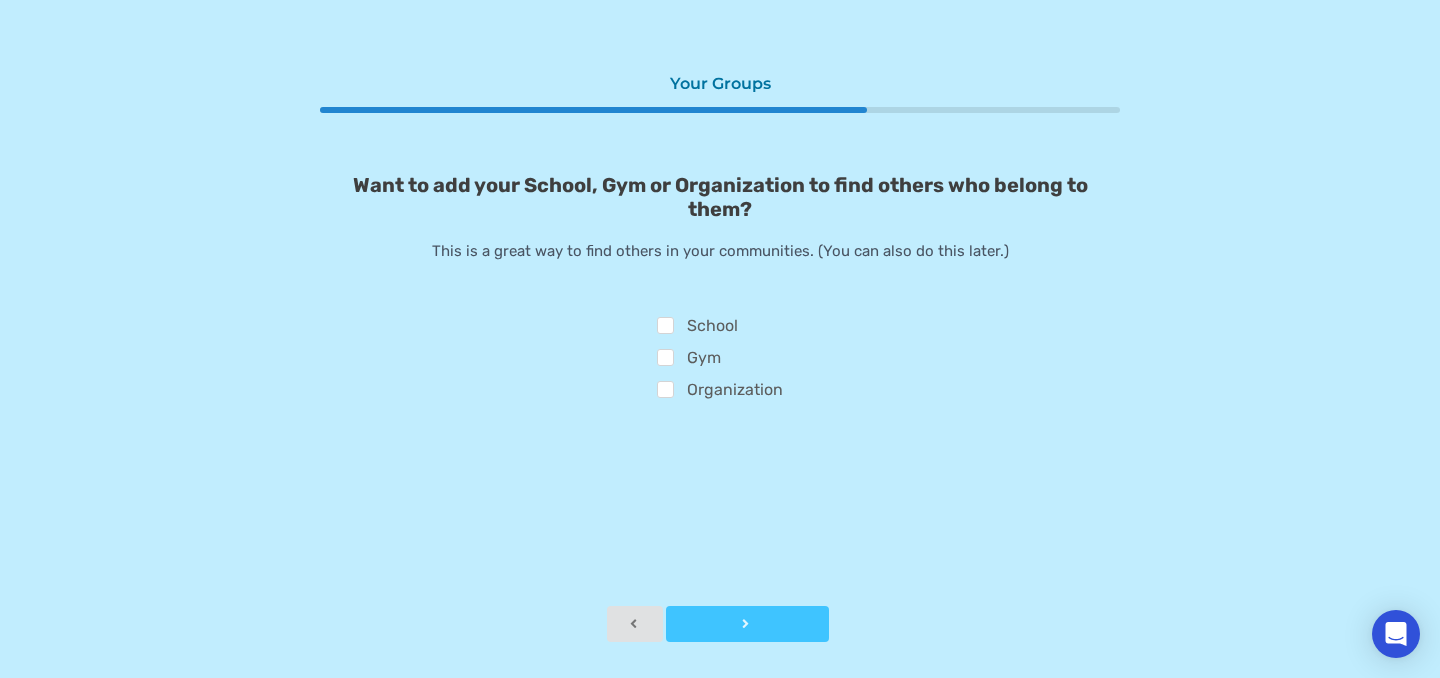 click at bounding box center [747, 624] 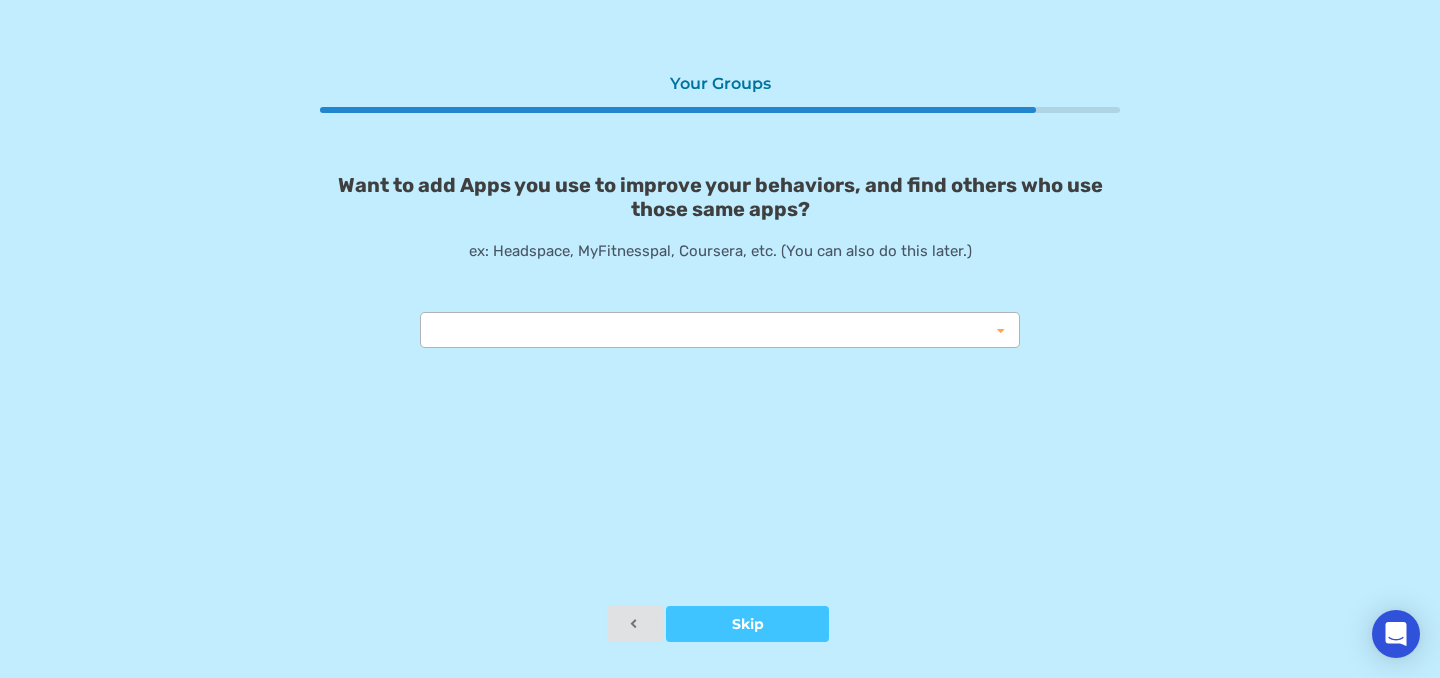 click on "Instagram Reduction MapMyRide ITrackBites ludite Duolingo Cronometer Ovia Covenant Eyes Garmin Anki Focusmate Samsung Health Noom Huawei Health Pomodone Ankidroid Endel Pomodoro Quizlet Rocketbook Quire Asana Scrum Board Skype Outlook Whatsapp Spotify Telegram Aaptiv Forest Google Calendar ahrefs Udemy Mi Fit Headspace Loseit RunKeeper MyFitnessPal Wim Hof Method Apple Activity Runtastic Patook Google Fit Apple Health Nike Run Club Strava Waking Up LifeRPG Discord Coursera Habitica FLIP Fitbit Weight Watchers MapMyRun Zero Crunch Gym 24-Hour Fitness Notion YNAB Lifesum Reduce Snapchat Endomondo Screaming Frog Fabulous Kik Slack VK Moz Spotify Google Docs Chatzy Studying Playbook Evernote FitBod Reduce YouTube Insight Meditation App Brian Tracy 7M Workout Khan Academy RescueTime CaynaxAW6 Apple Notes Calm Tide Drops Medium WorkingHours Beeminder ReadTracker Complice TED Wanikani BeachBody Notepad Quitzilla Krita Roubit BBC Good Food Trello CaynaxAW6 Good day Simple Habit Real Appeal Tone It Up Jefit Peanut" at bounding box center (720, 330) 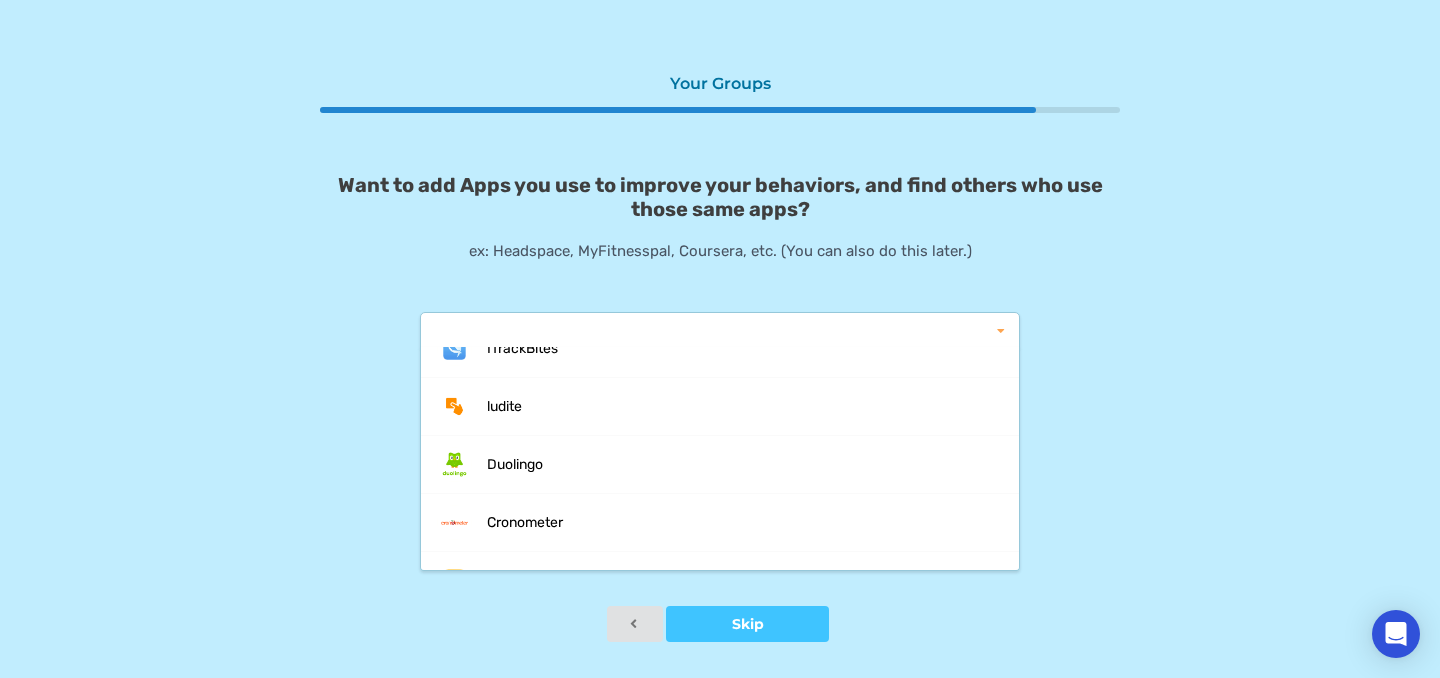 scroll, scrollTop: 0, scrollLeft: 0, axis: both 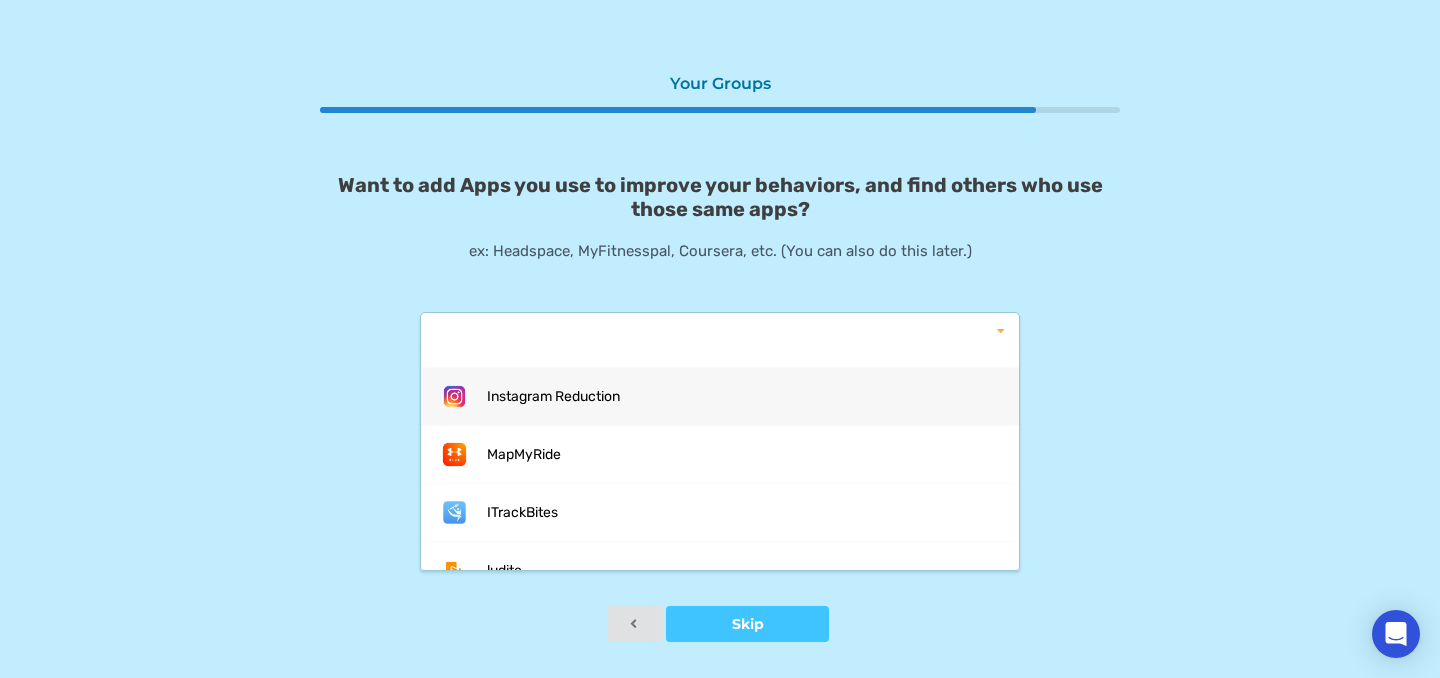 click on "Instagram Reduction" at bounding box center [720, 396] 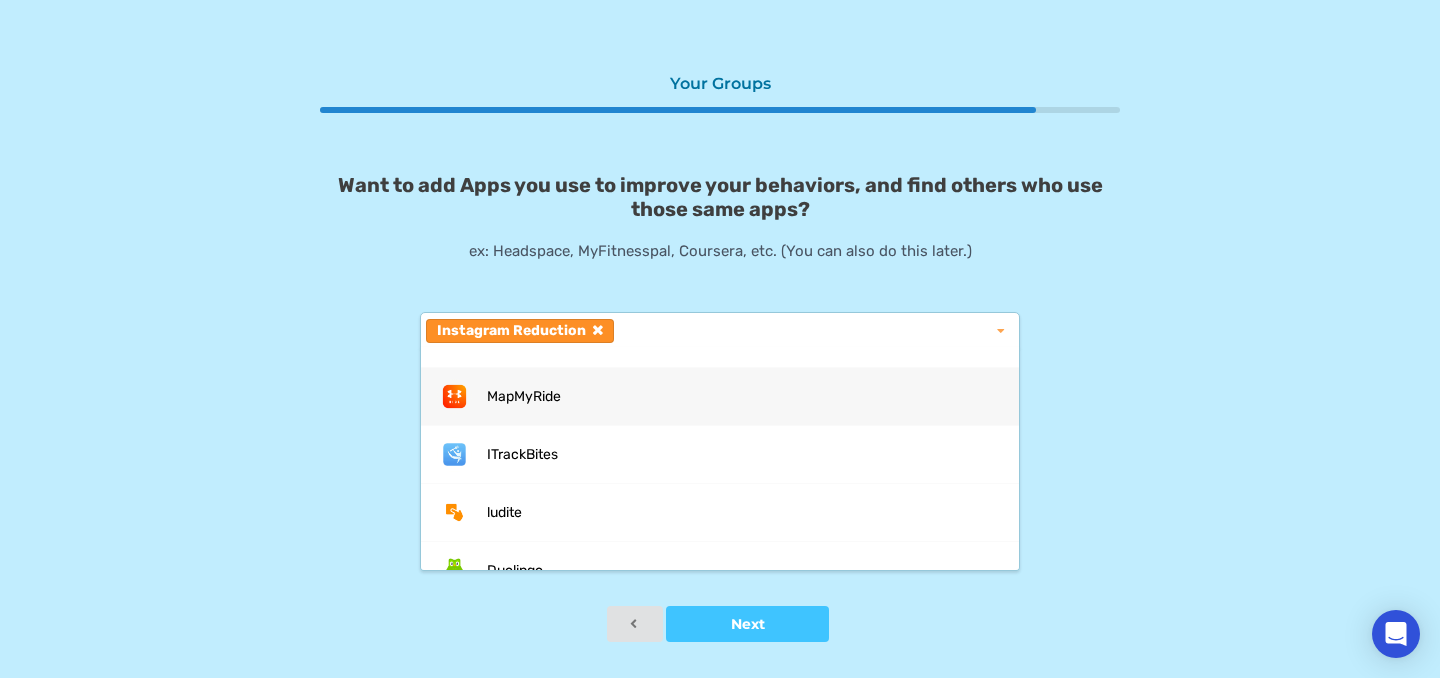 click at bounding box center [598, 330] 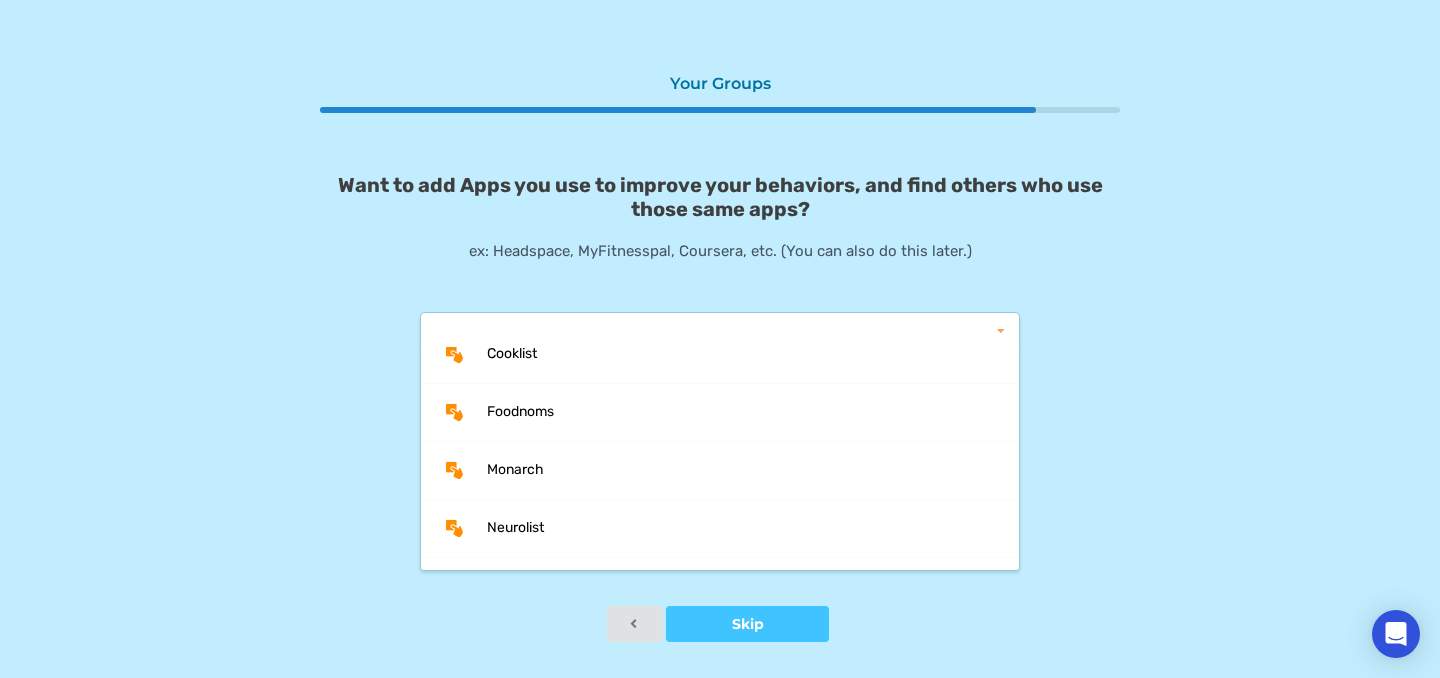 scroll, scrollTop: 30421, scrollLeft: 0, axis: vertical 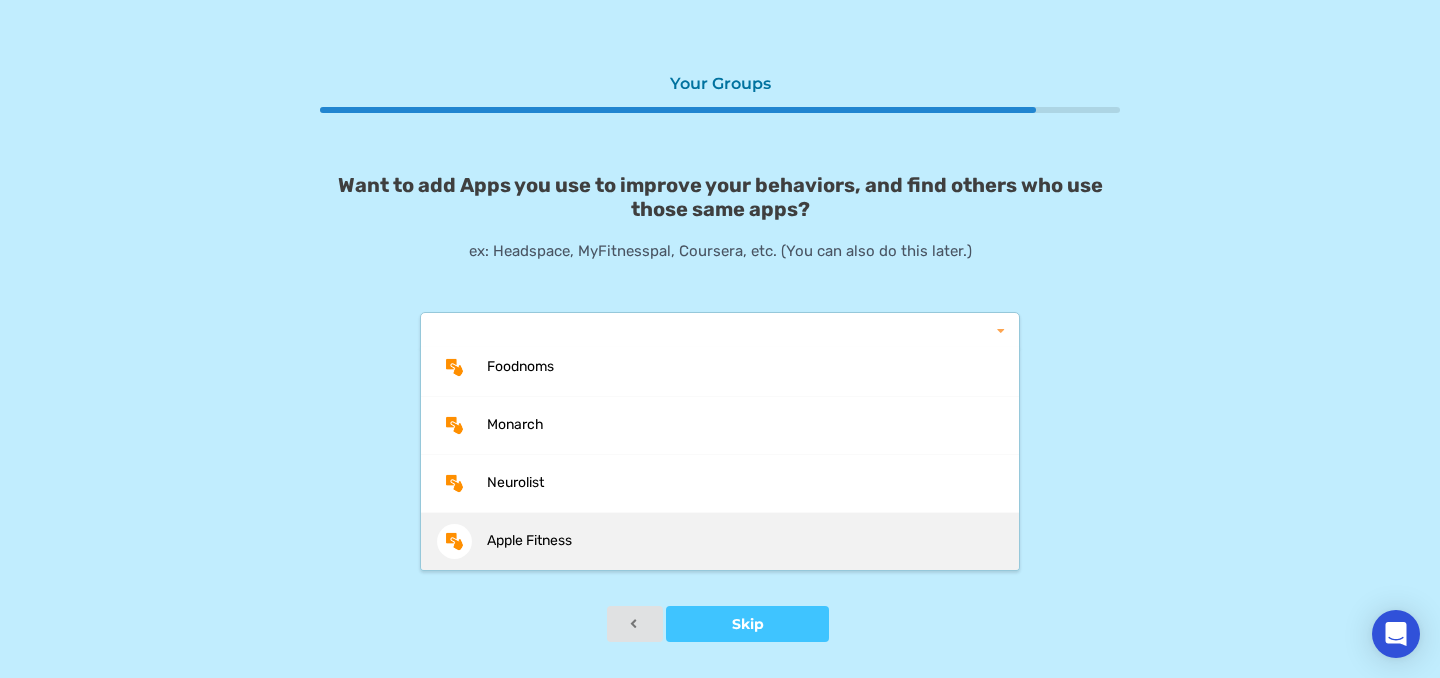 click on "Apple Fitness" at bounding box center (529, 542) 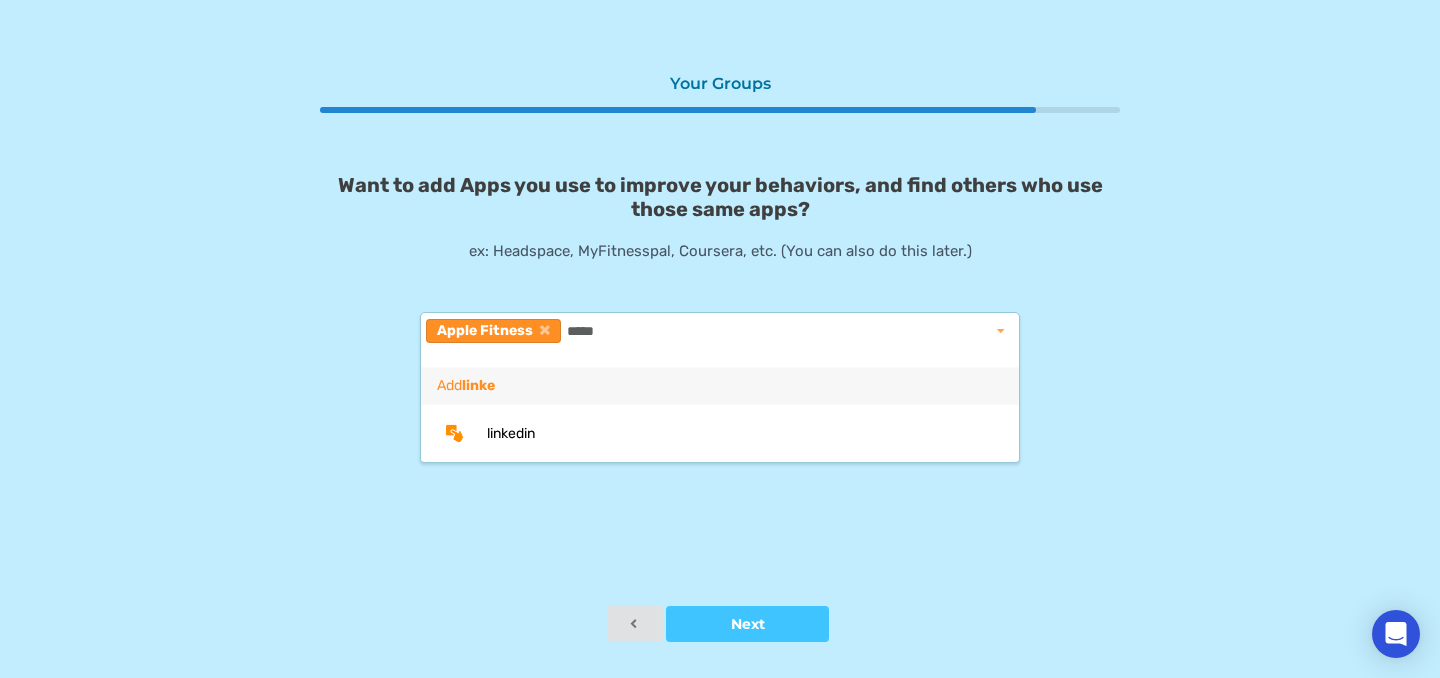 scroll, scrollTop: 0, scrollLeft: 0, axis: both 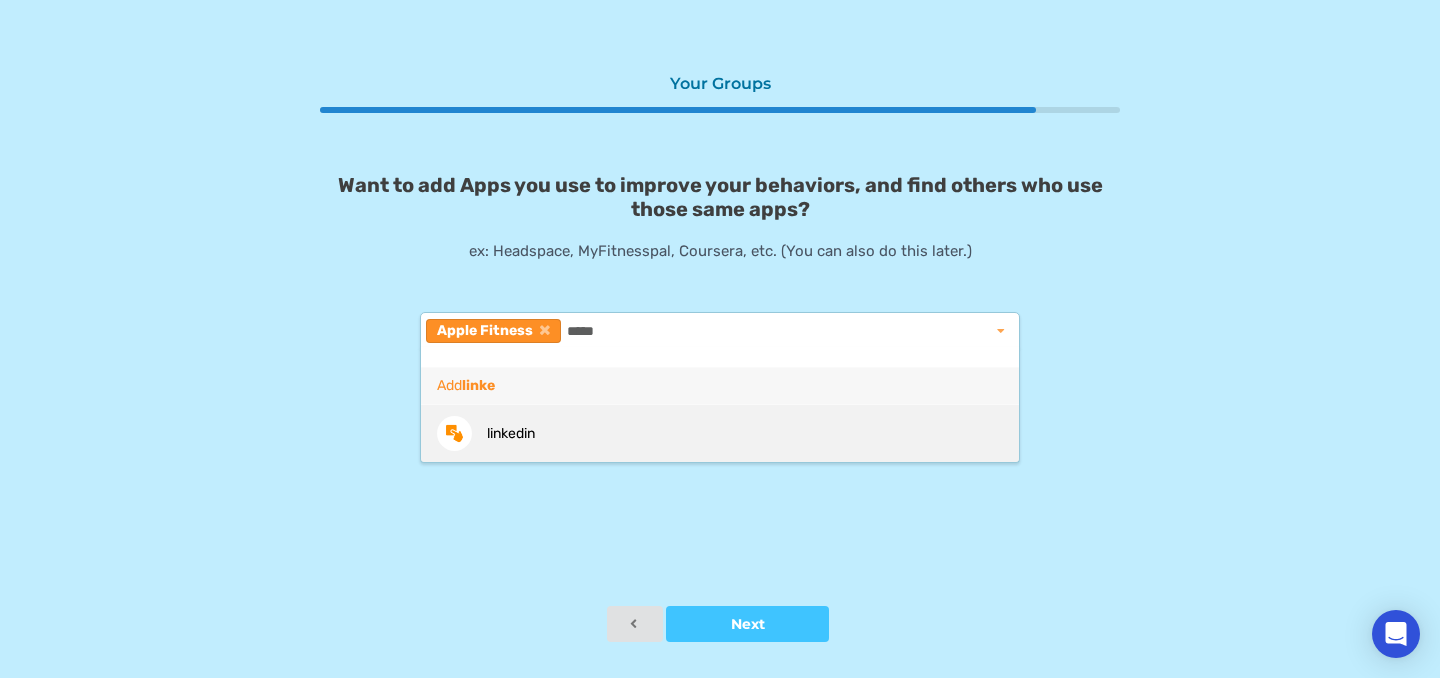 type on "*****" 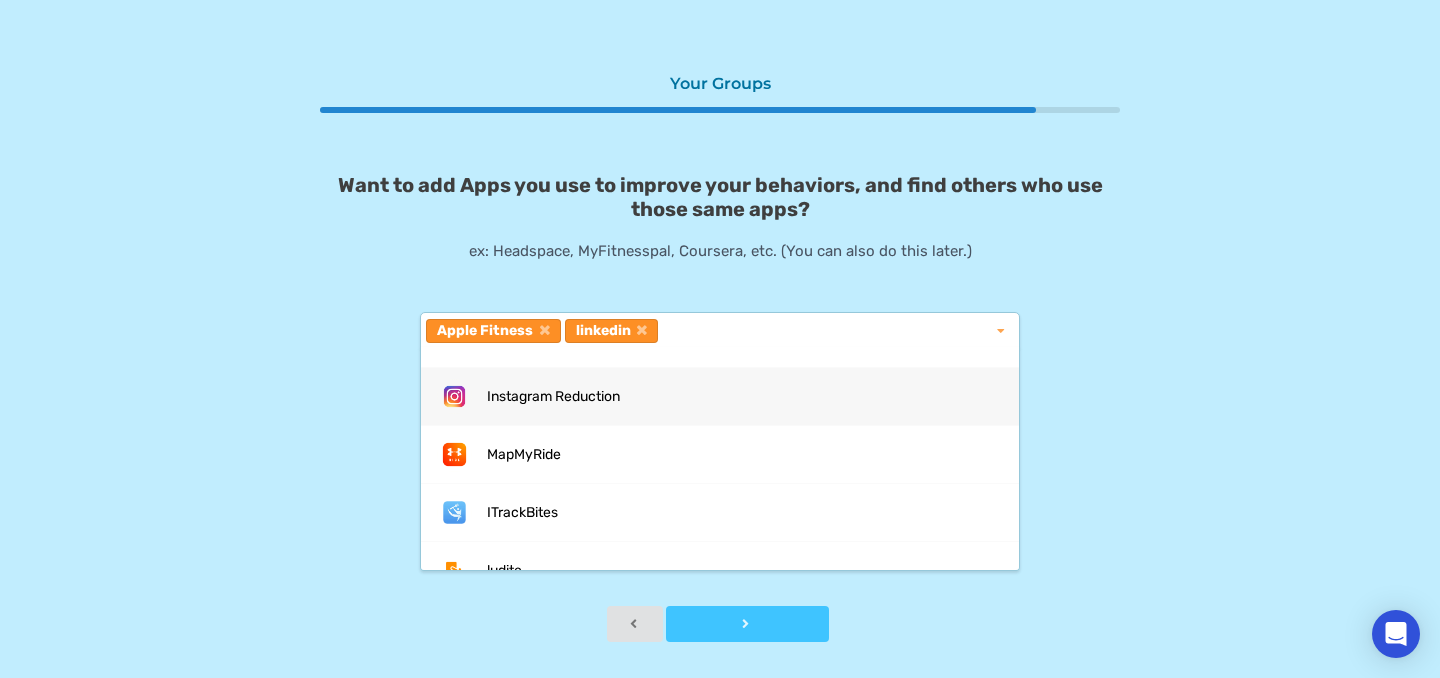 click at bounding box center (747, 624) 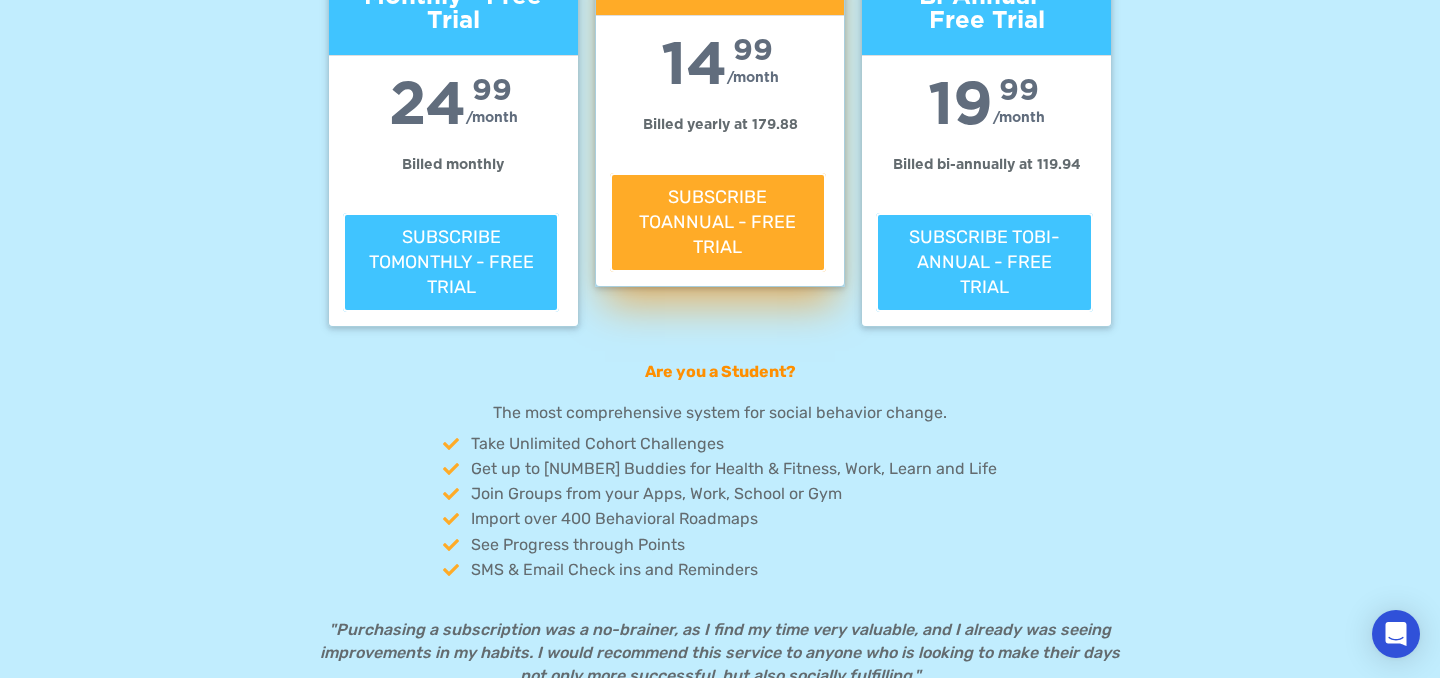 scroll, scrollTop: 542, scrollLeft: 0, axis: vertical 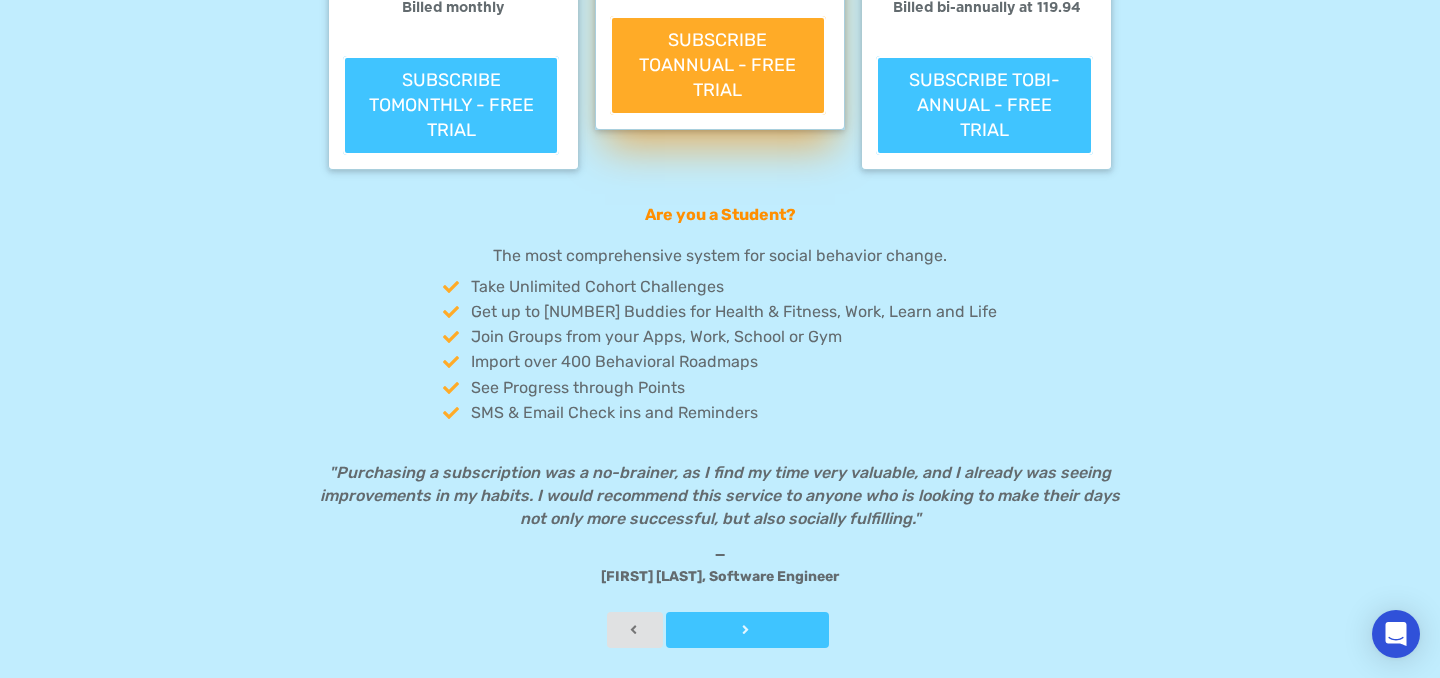 click at bounding box center (746, 630) 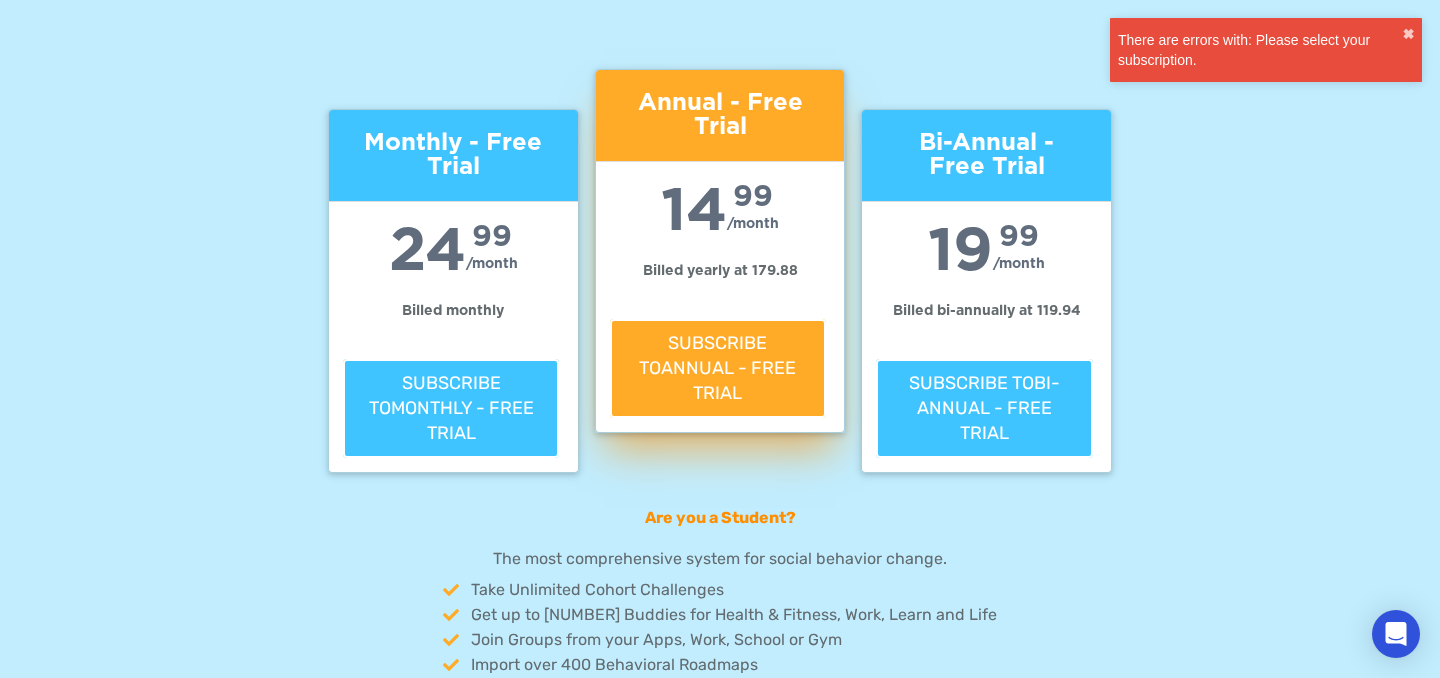 scroll, scrollTop: 240, scrollLeft: 0, axis: vertical 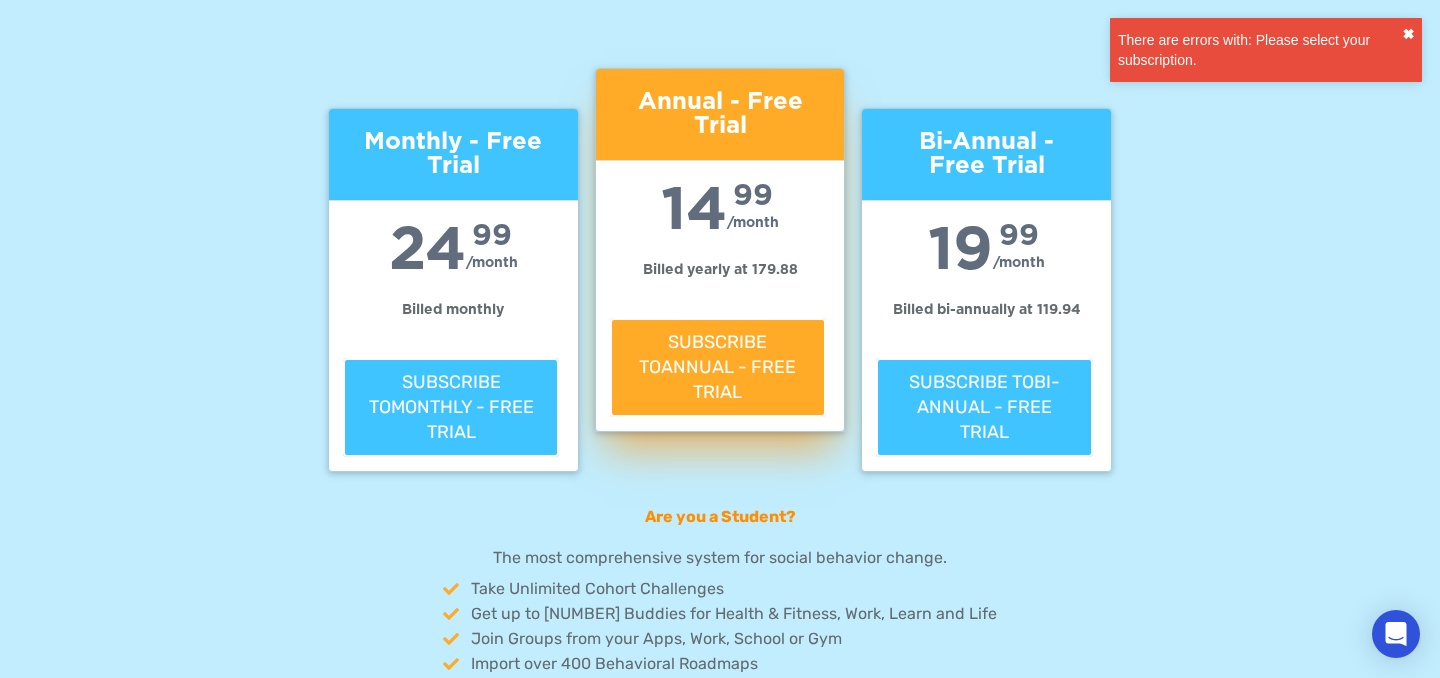 click on "✖" at bounding box center [1408, 34] 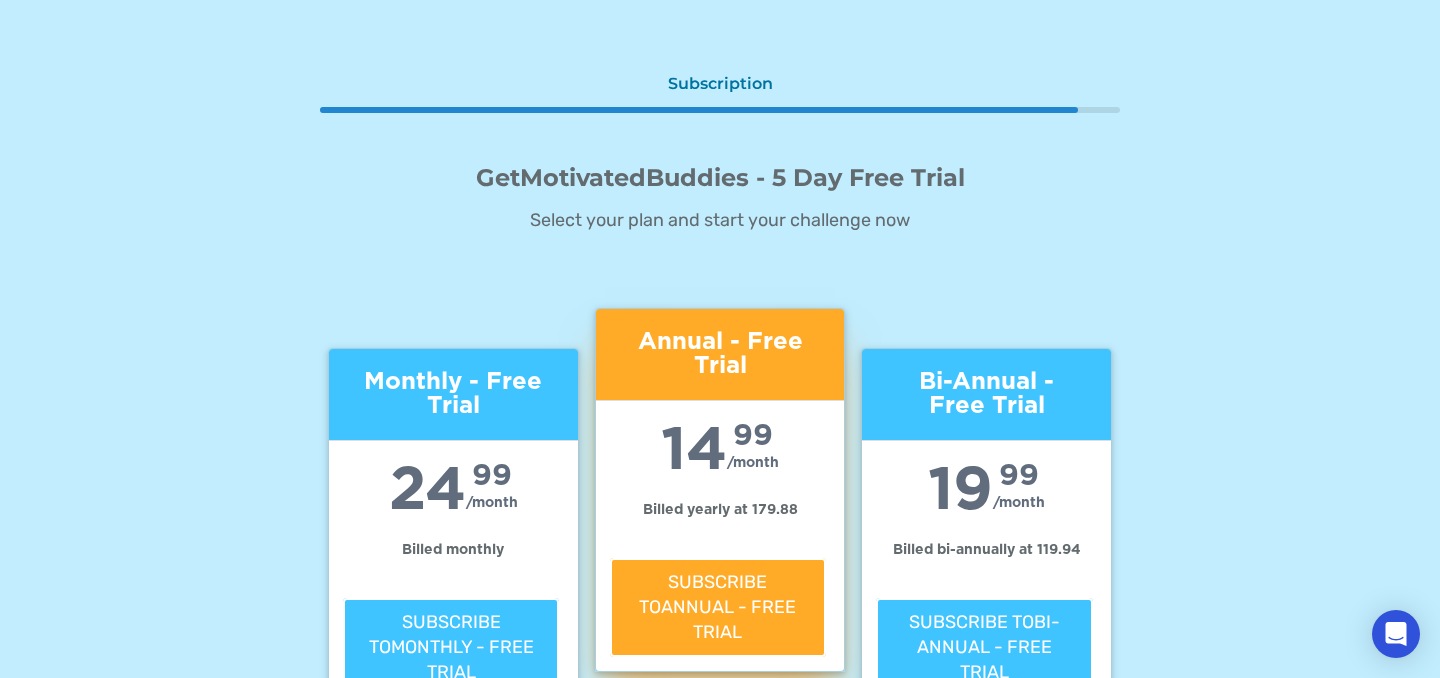 scroll, scrollTop: 542, scrollLeft: 0, axis: vertical 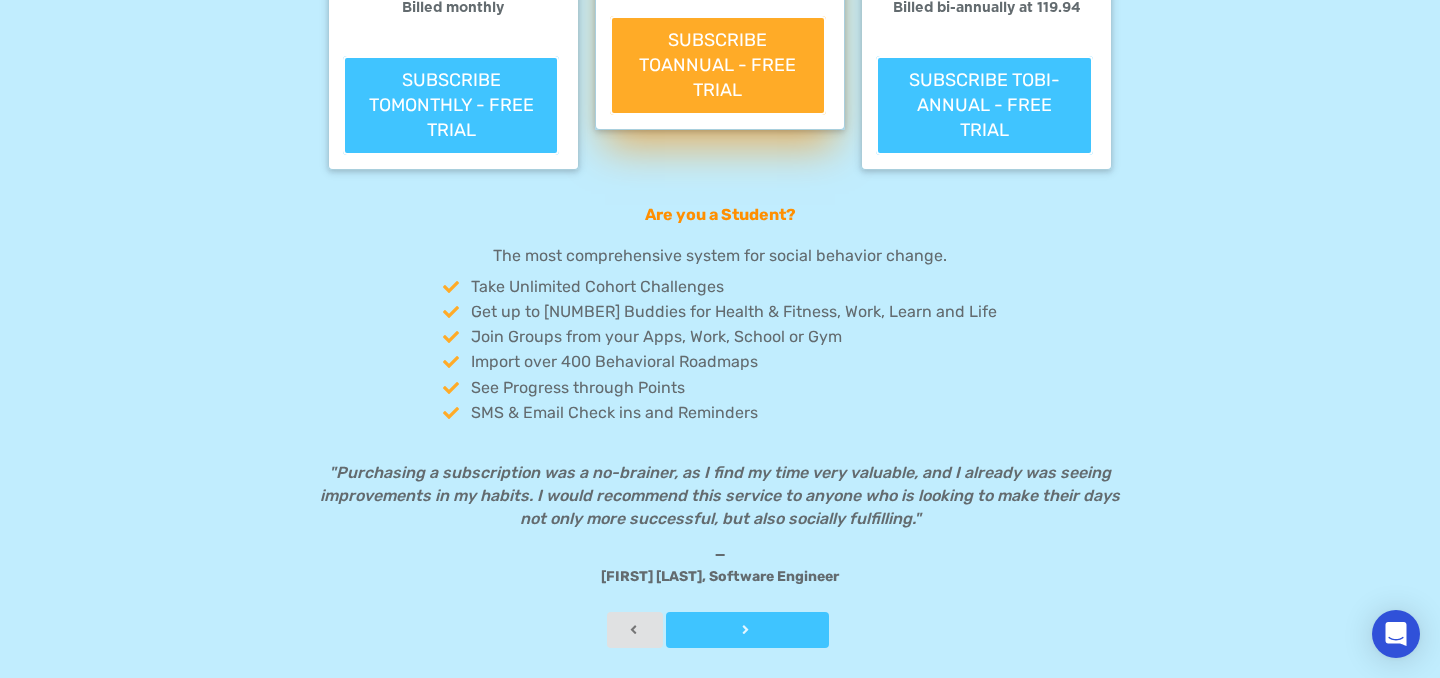 click at bounding box center [747, 630] 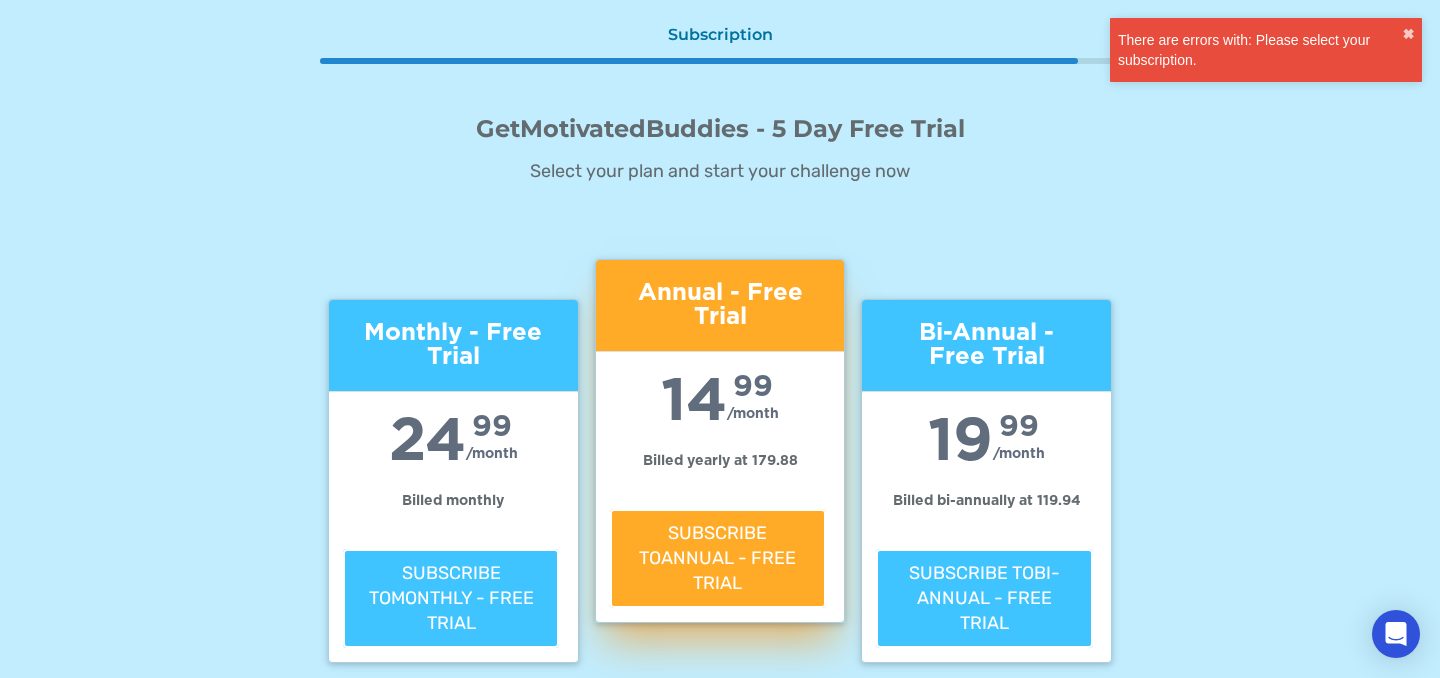 scroll, scrollTop: 0, scrollLeft: 0, axis: both 